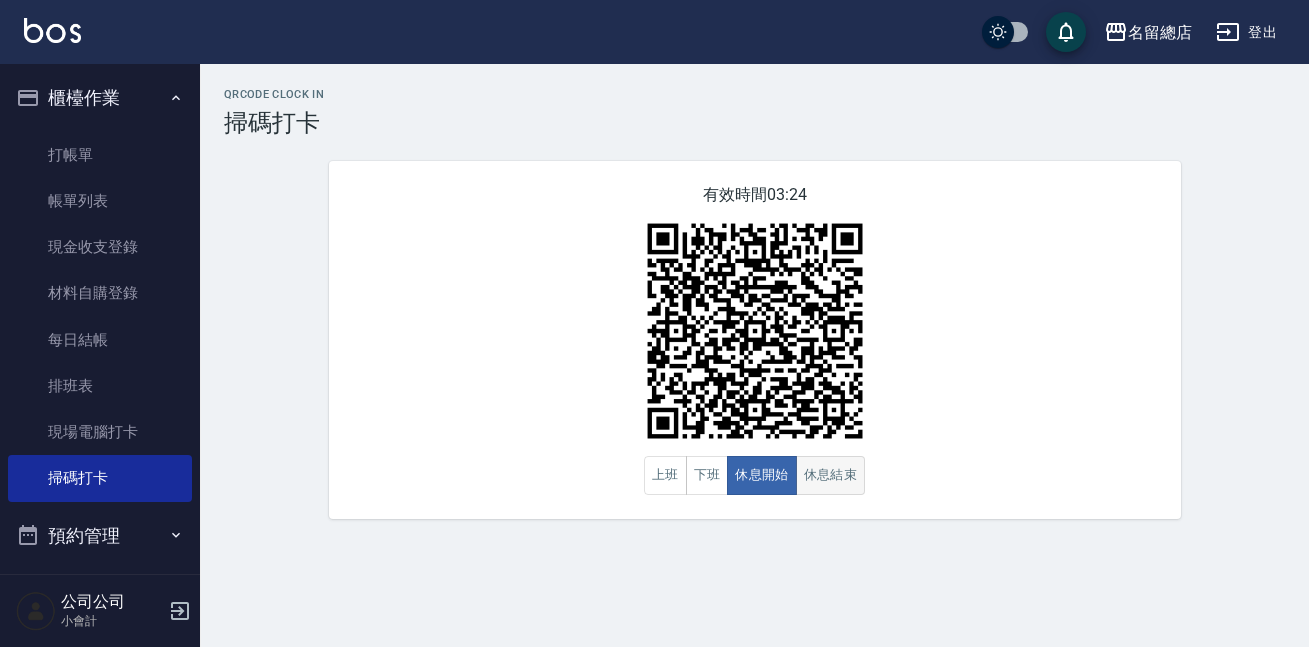 scroll, scrollTop: 0, scrollLeft: 0, axis: both 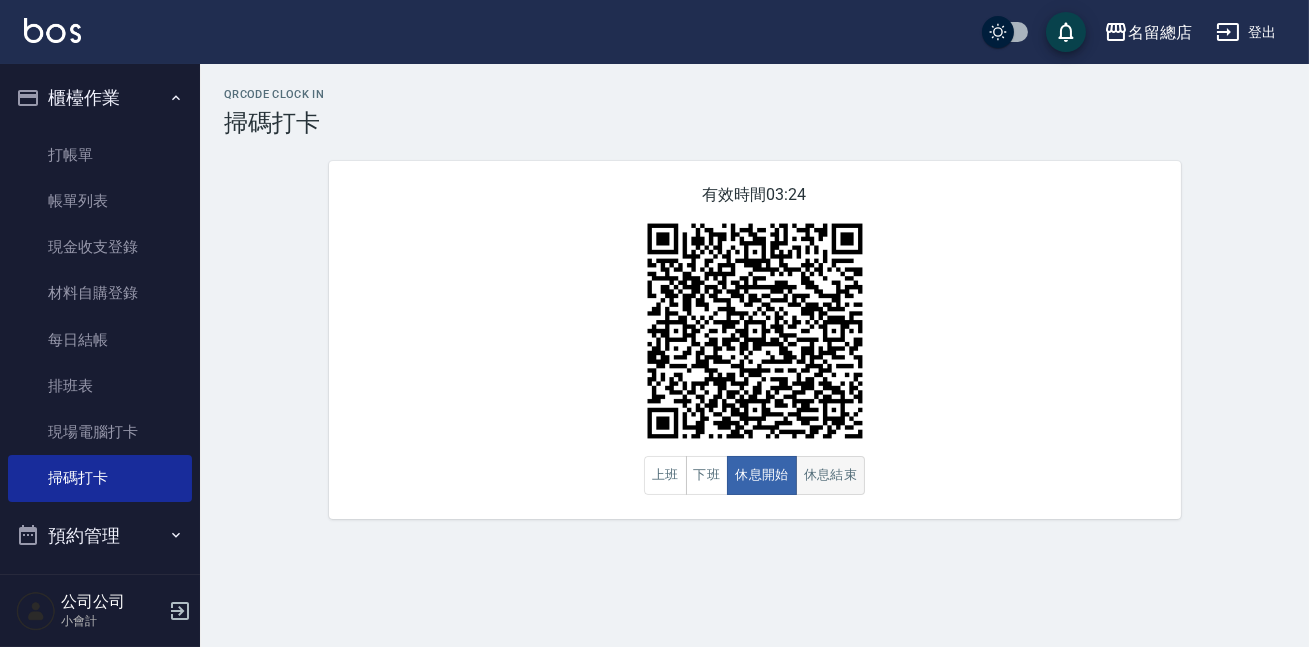 click on "休息結束" at bounding box center [831, 475] 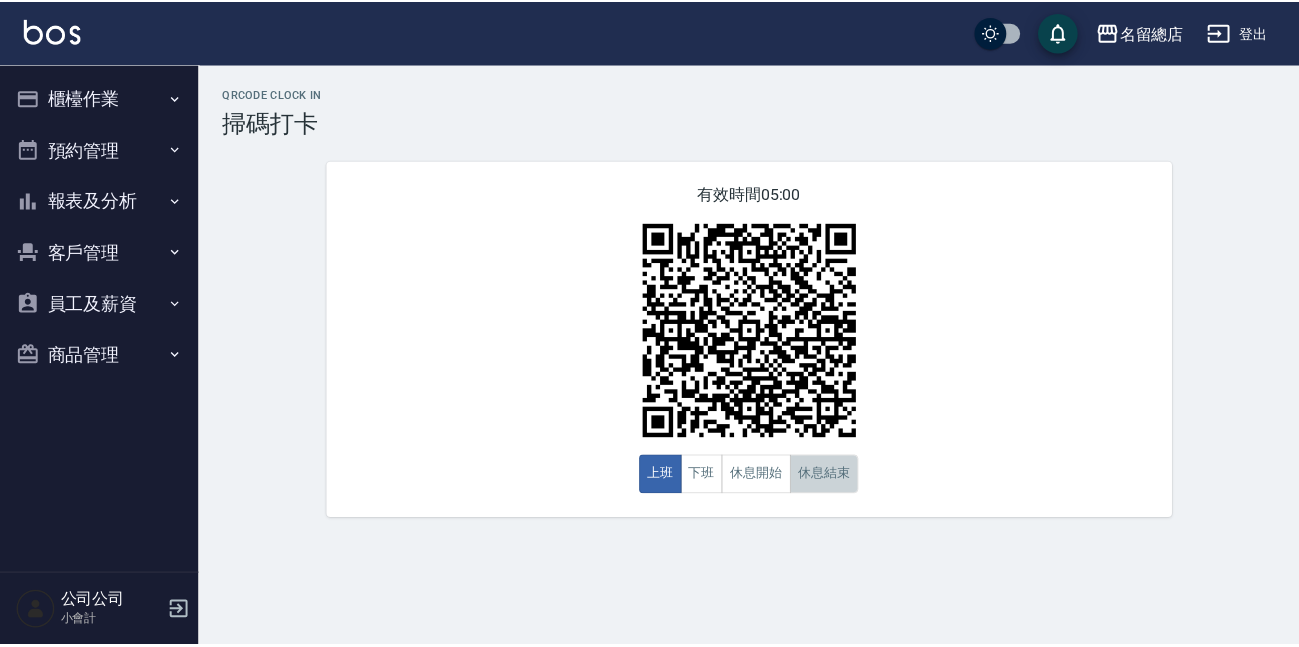 scroll, scrollTop: 0, scrollLeft: 0, axis: both 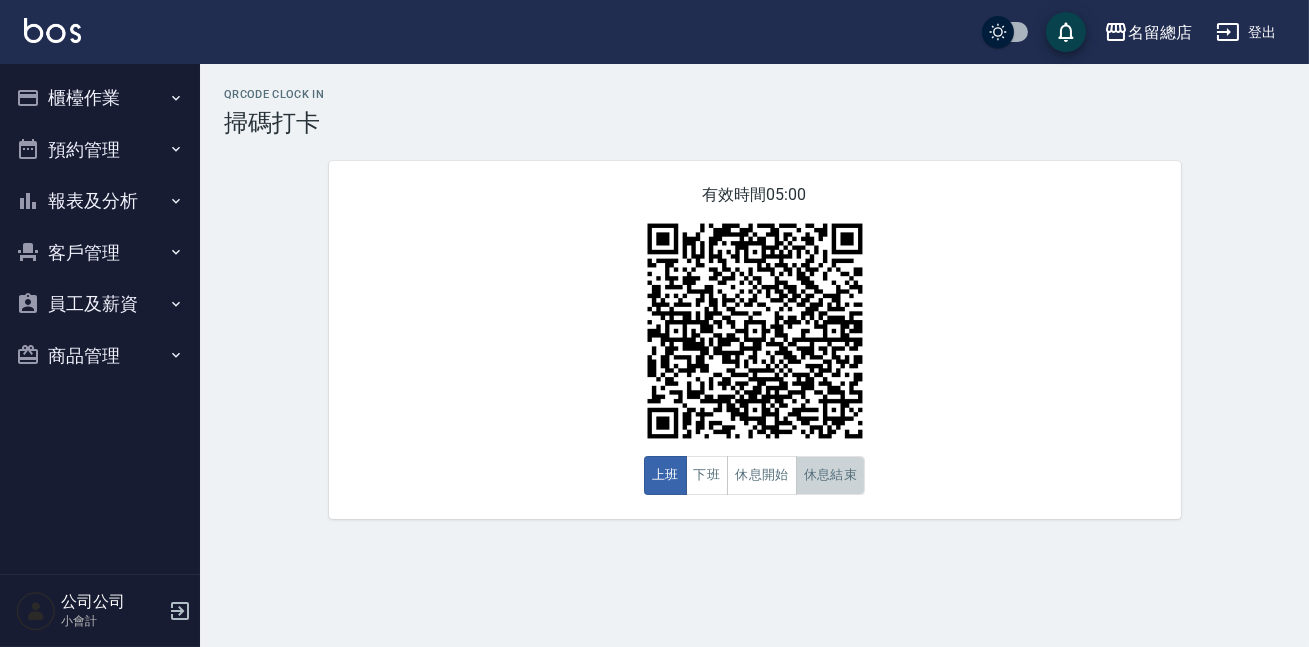 click on "休息結束" at bounding box center (831, 475) 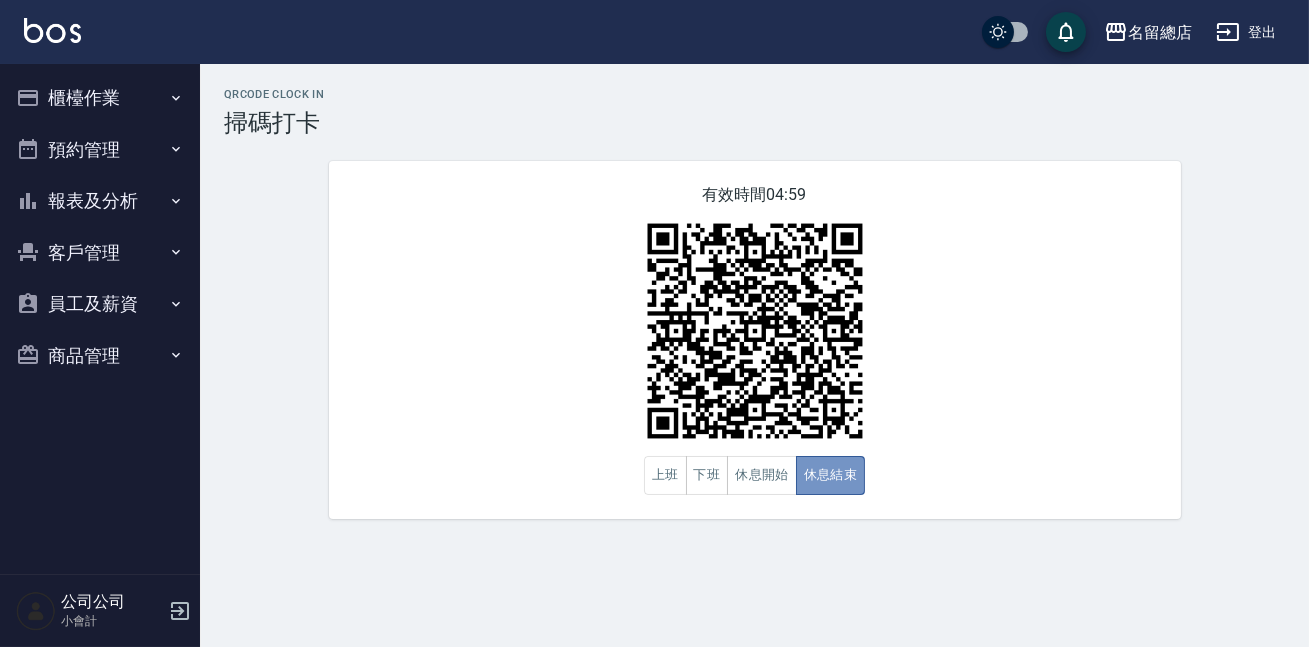 click on "休息結束" at bounding box center (831, 475) 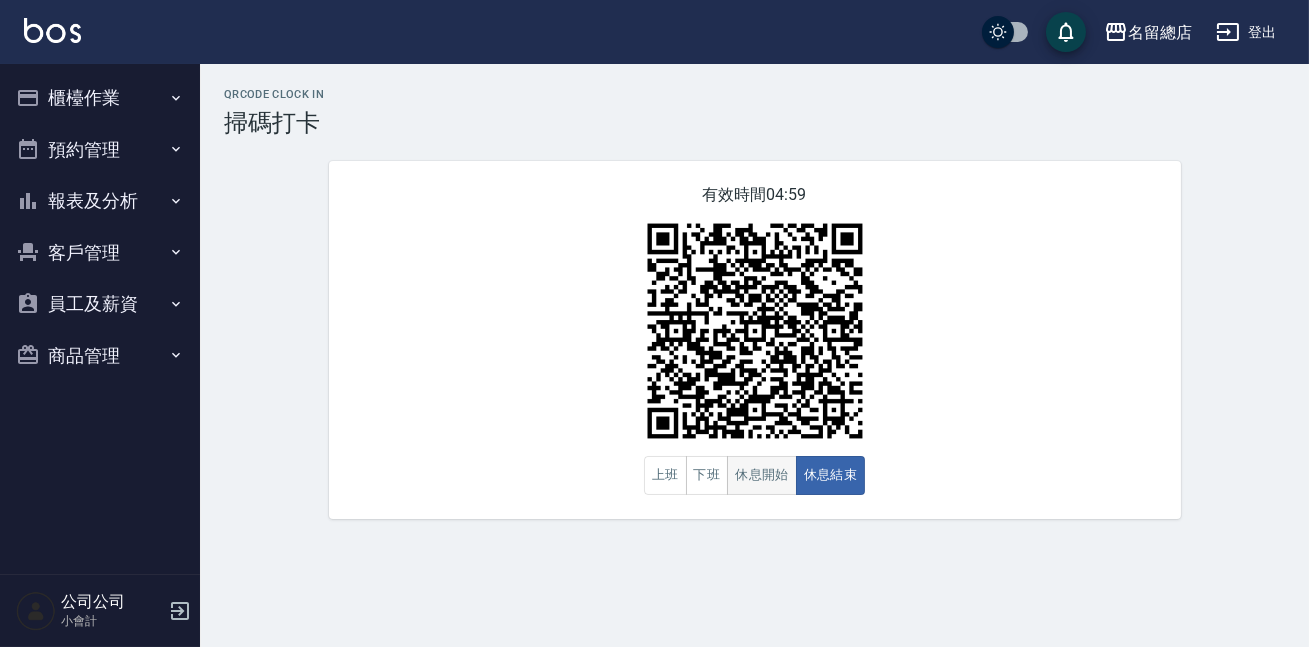 click on "休息開始" at bounding box center [762, 475] 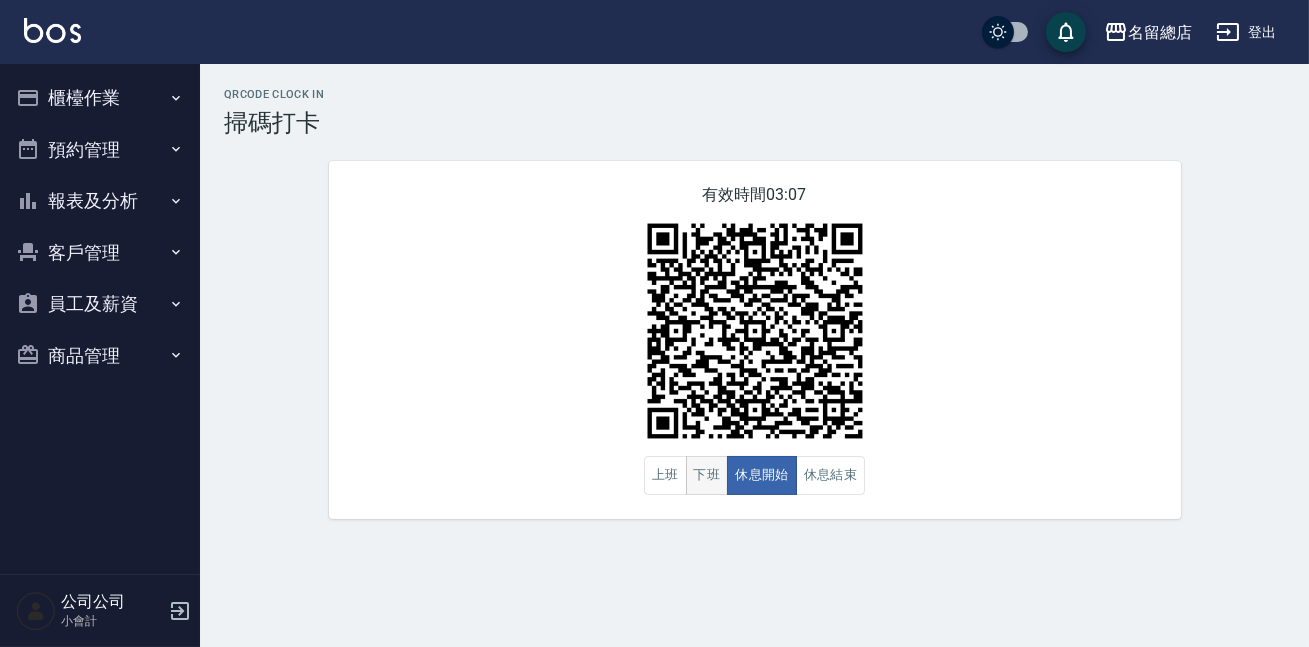 click on "下班" at bounding box center [707, 475] 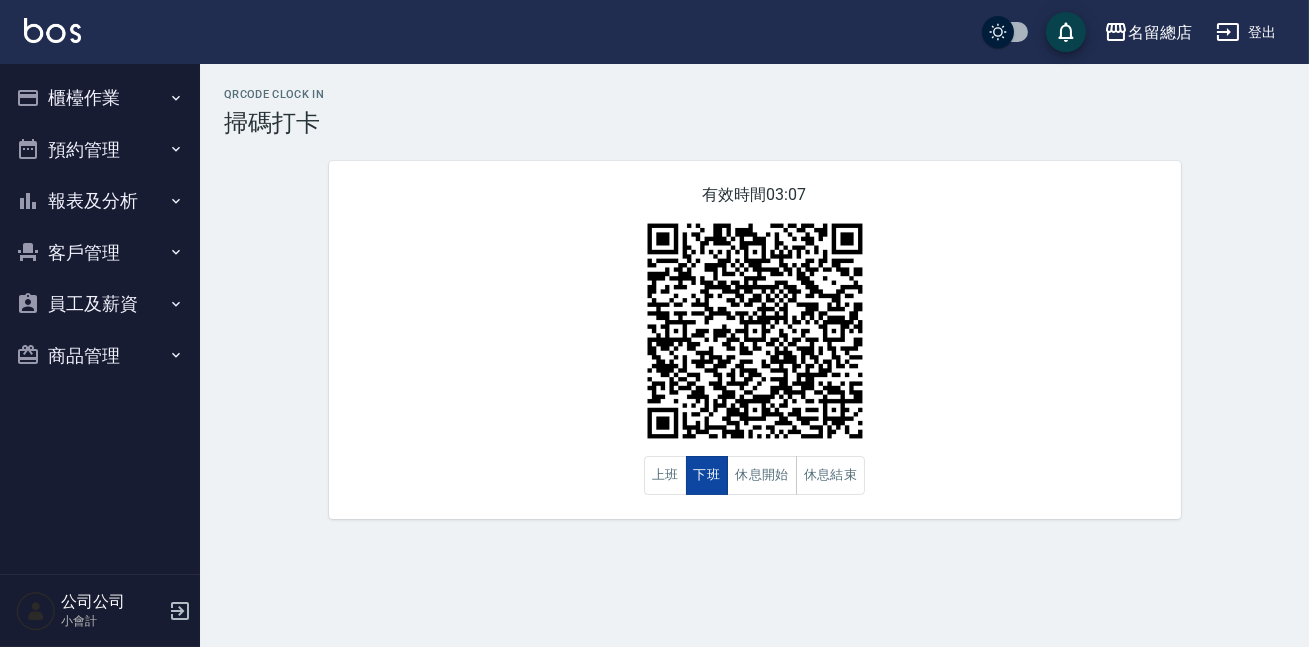 click on "下班" at bounding box center (707, 475) 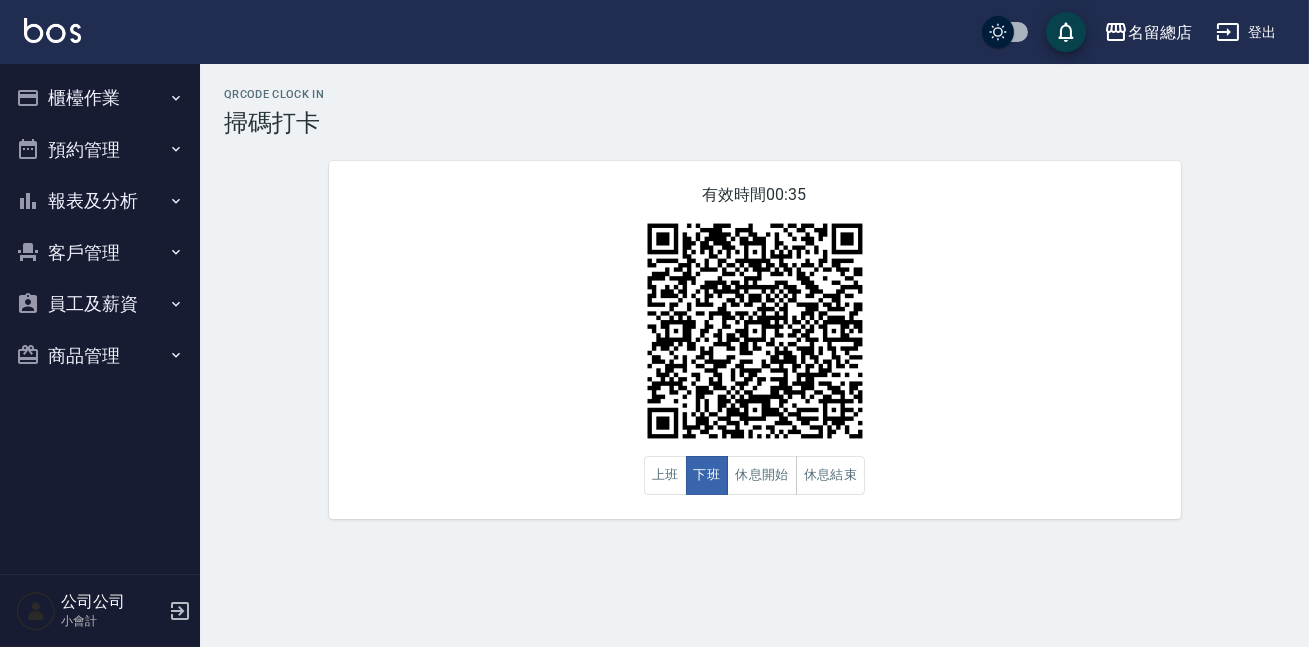 click on "有效時間 00:35 上班 下班 休息開始 休息結束" at bounding box center (755, 340) 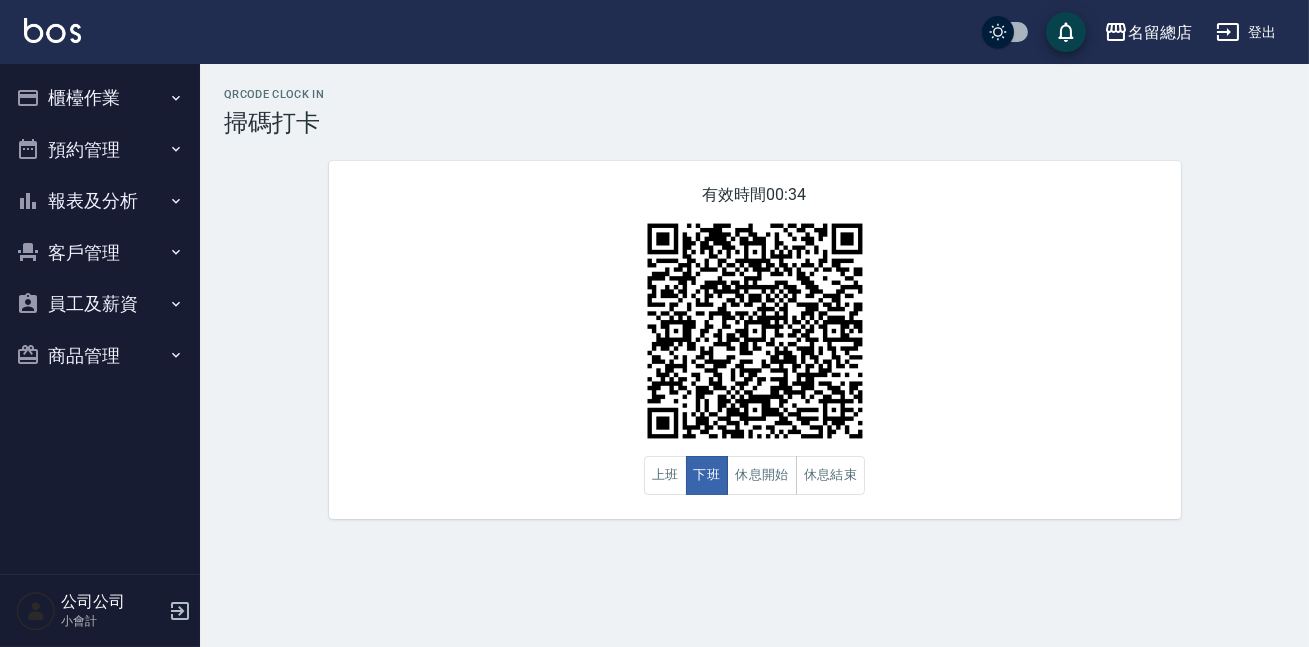 click on "有效時間 00:34 上班 下班 休息開始 休息結束" at bounding box center (755, 340) 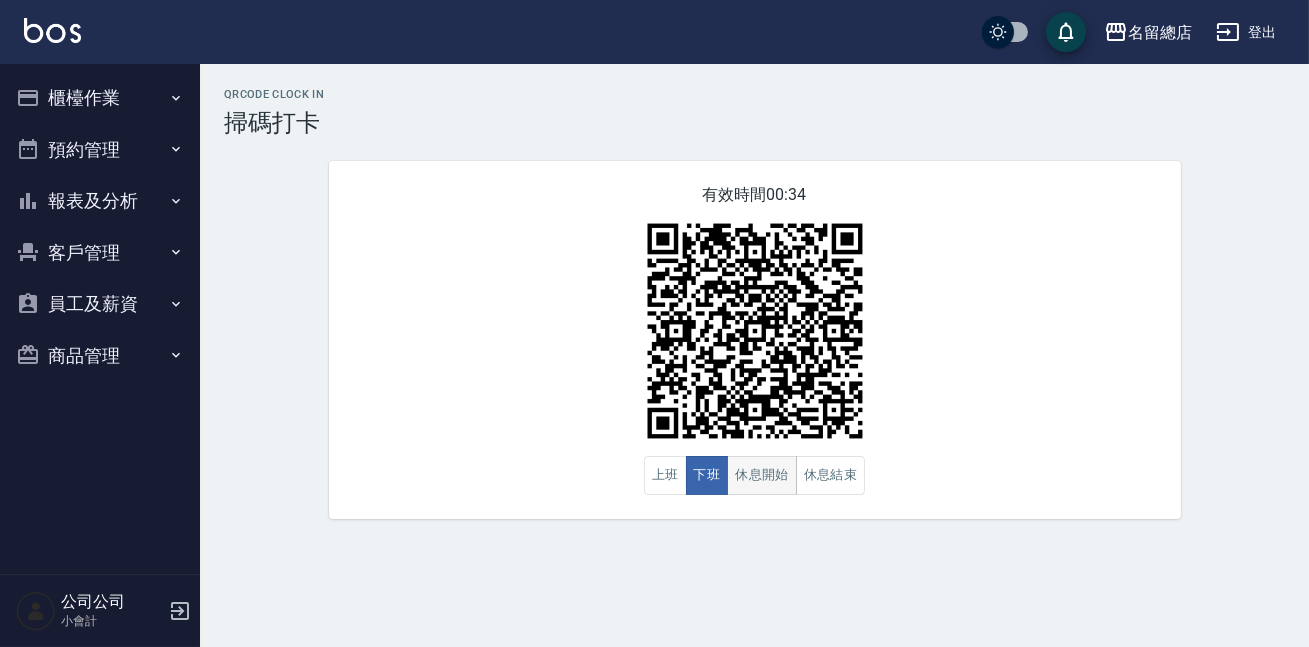 click on "休息開始" at bounding box center (762, 475) 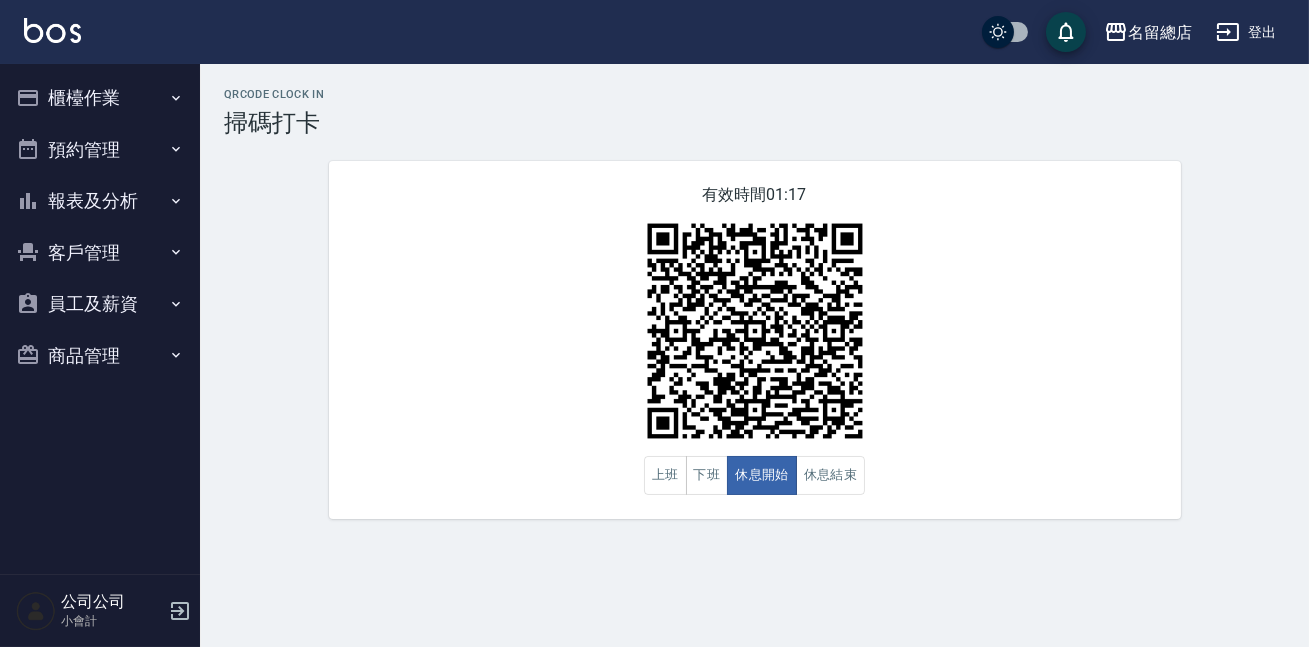 click on "報表及分析" at bounding box center [100, 201] 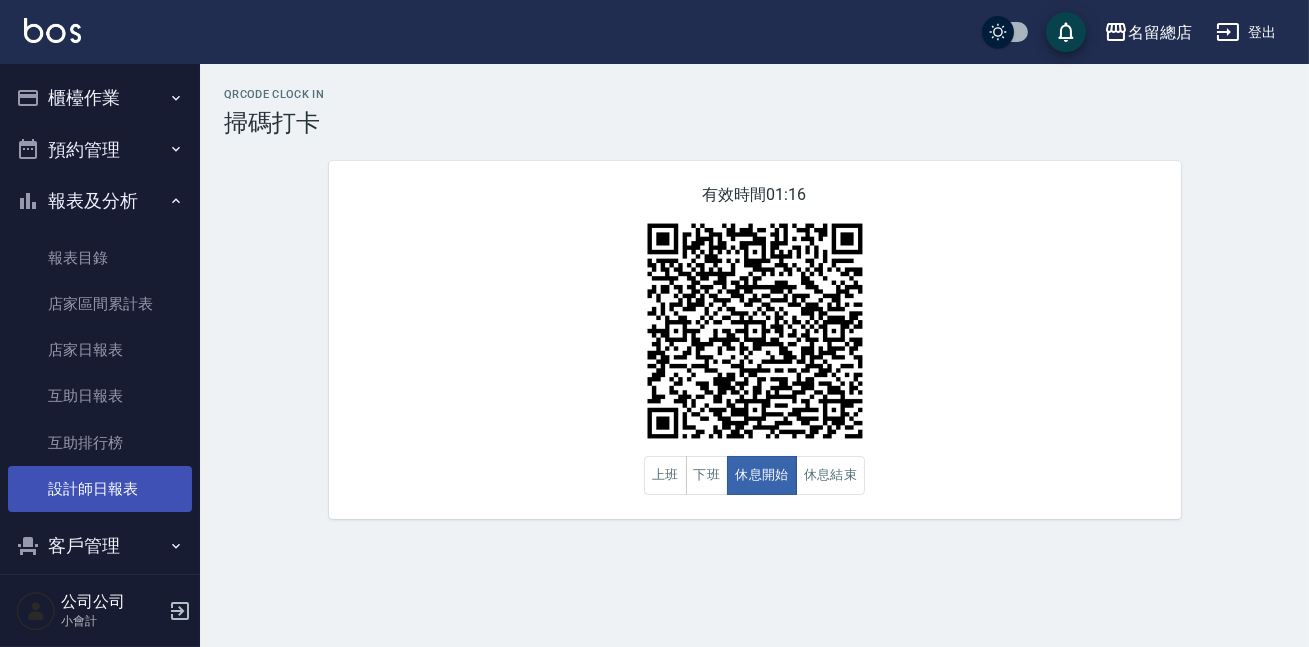click on "設計師日報表" at bounding box center (100, 489) 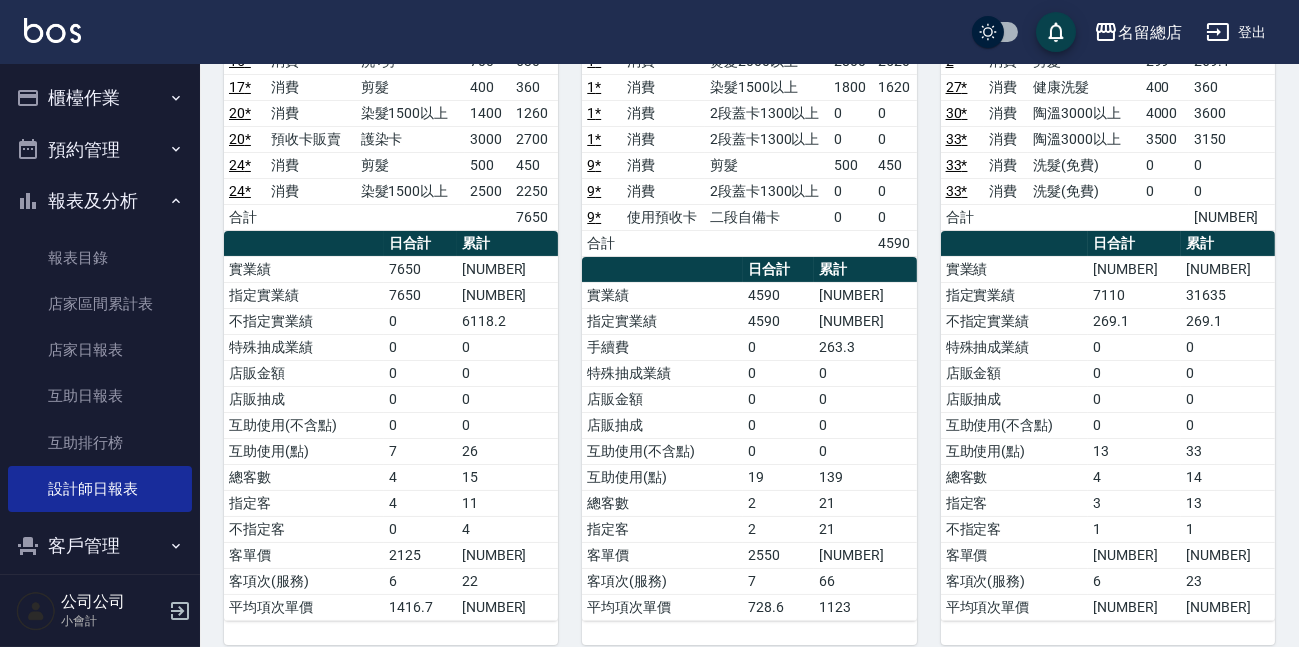scroll, scrollTop: 0, scrollLeft: 0, axis: both 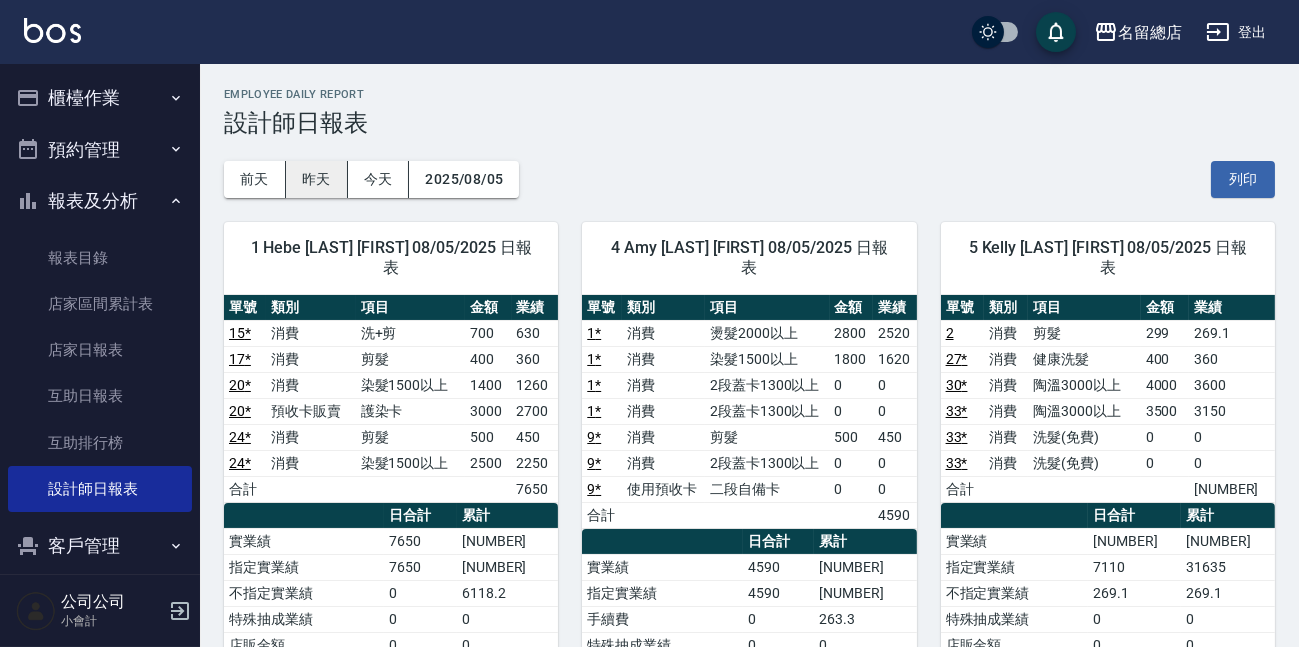click on "昨天" at bounding box center [317, 179] 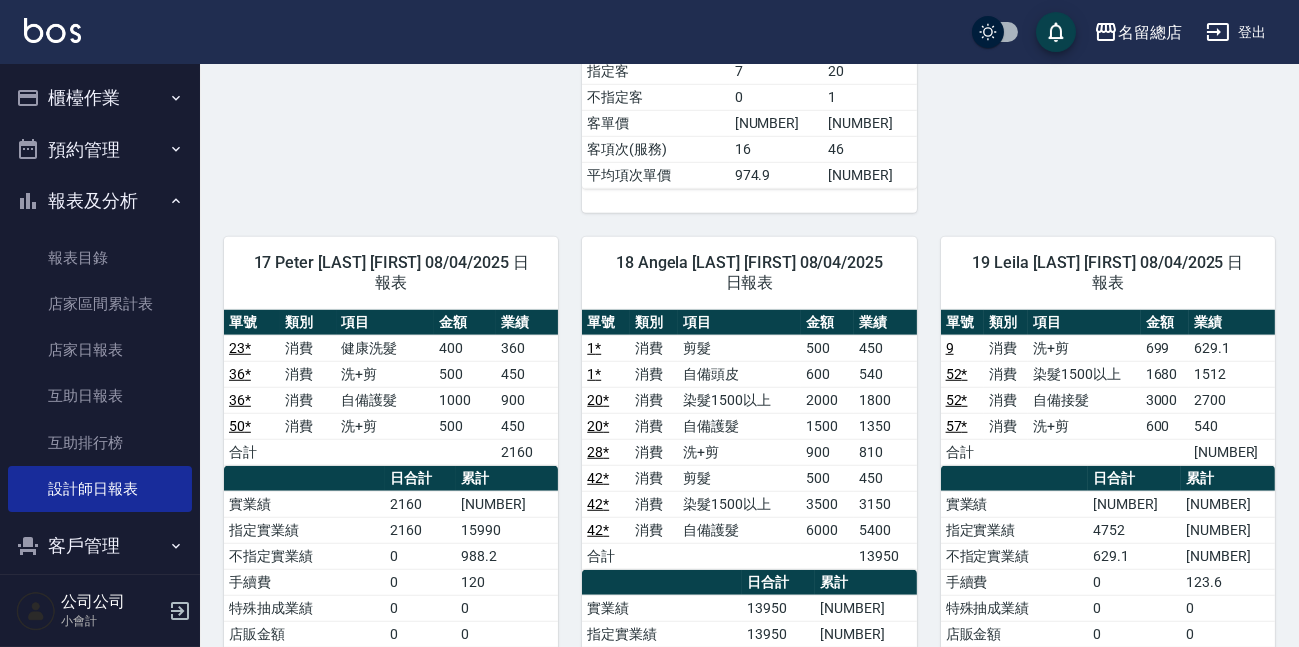 scroll, scrollTop: 2818, scrollLeft: 0, axis: vertical 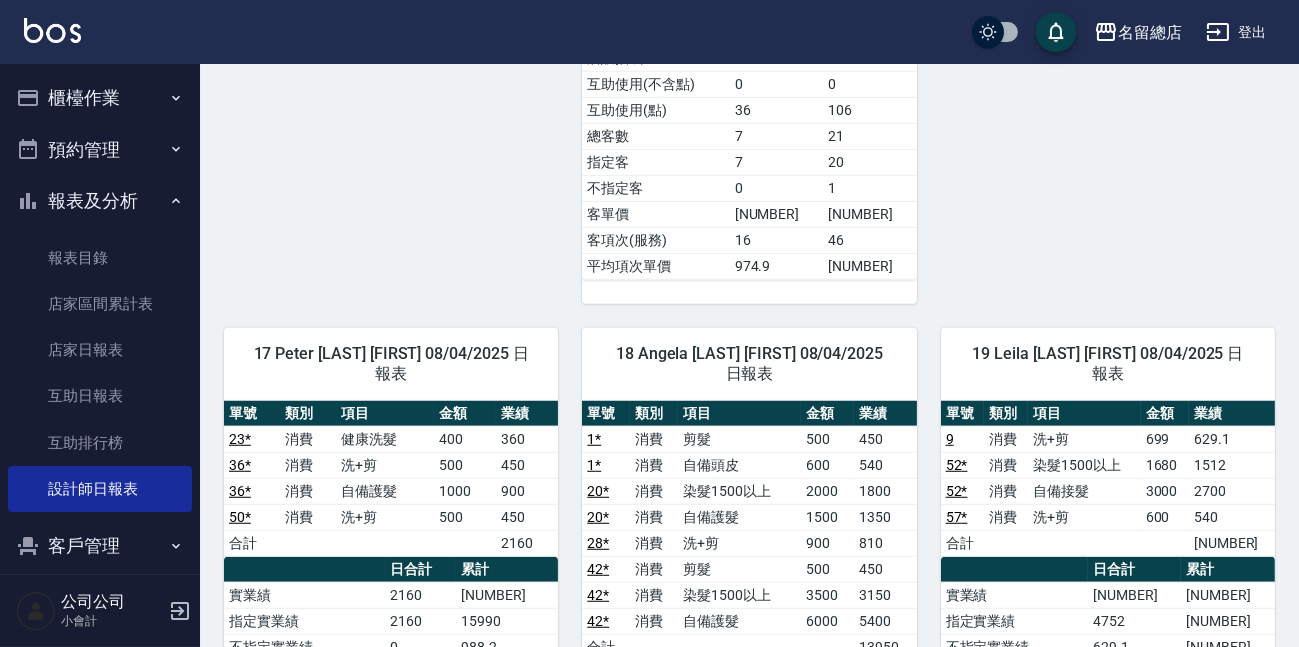 click on "櫃檯作業" at bounding box center (100, 98) 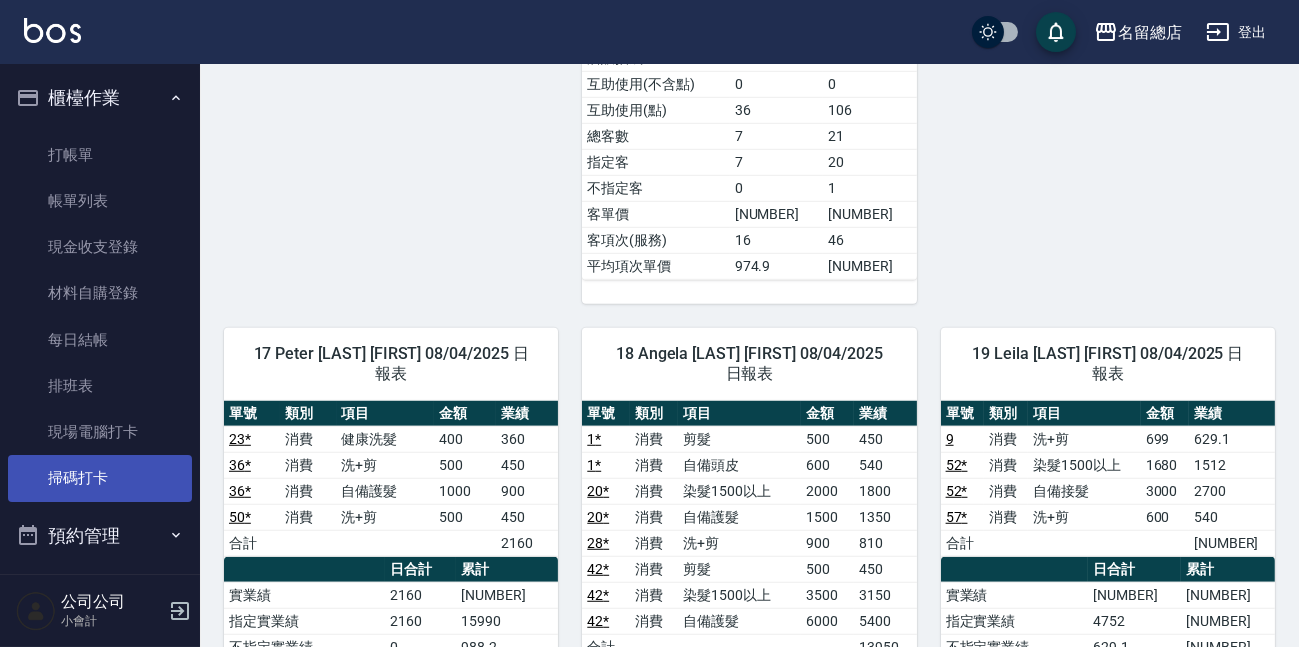 click on "掃碼打卡" at bounding box center [100, 478] 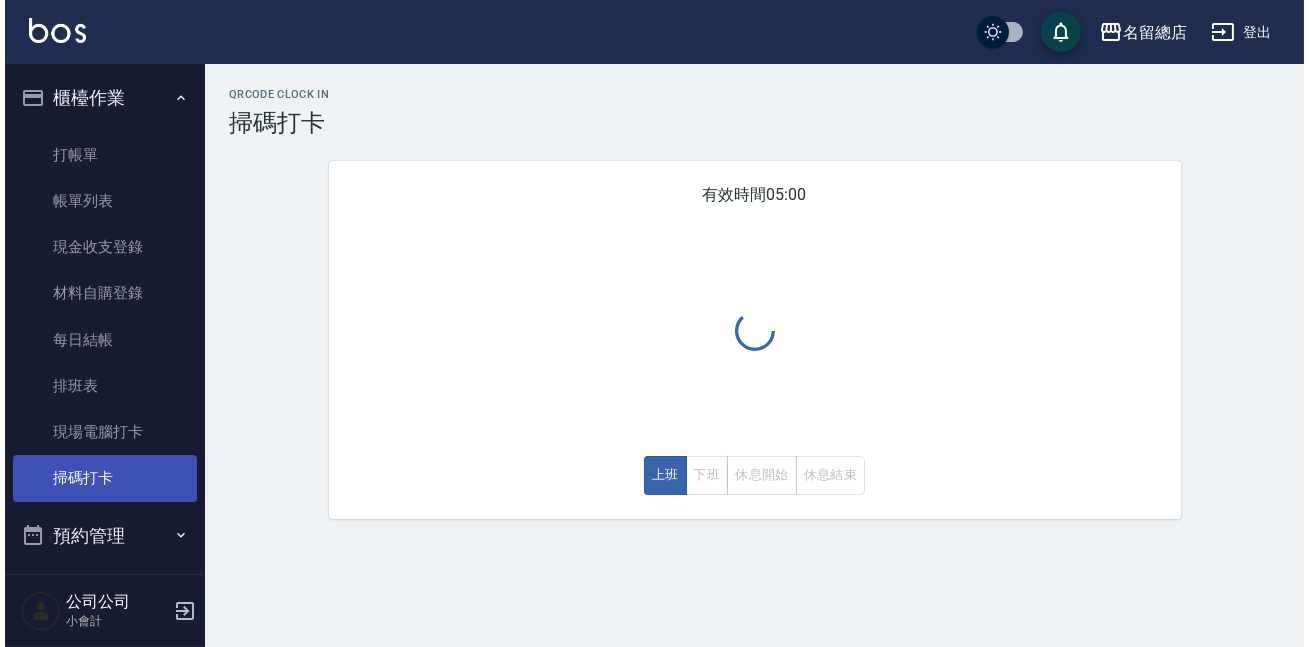 scroll, scrollTop: 0, scrollLeft: 0, axis: both 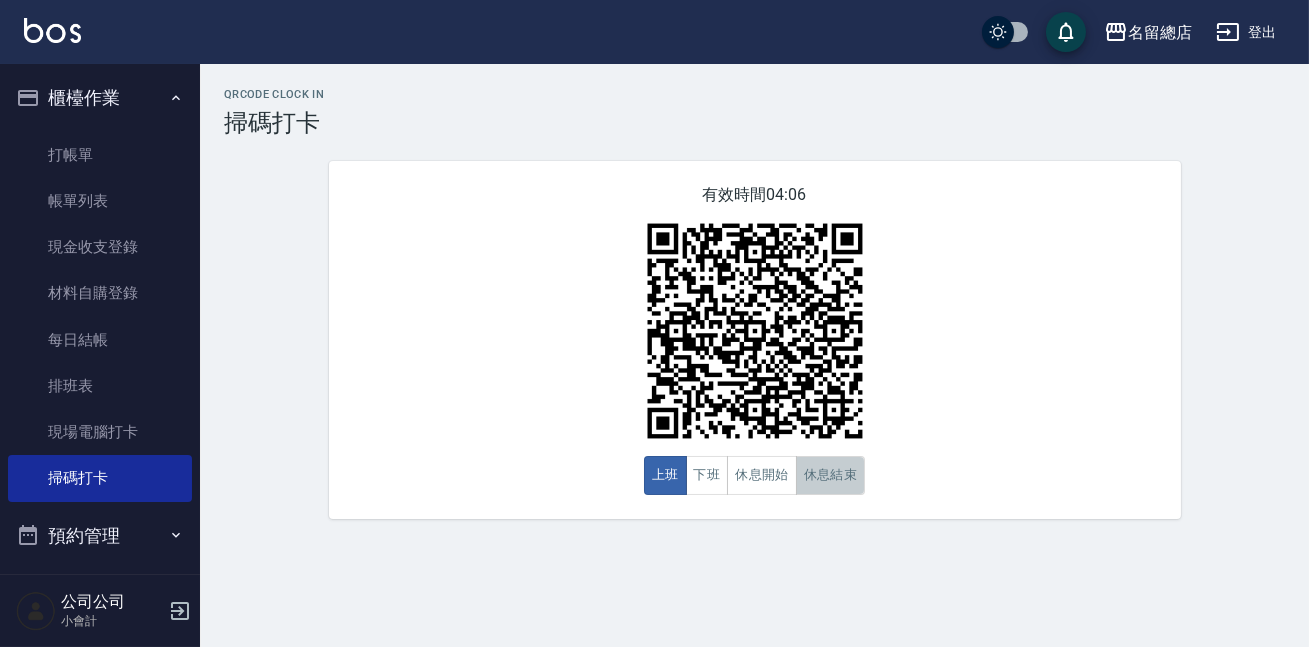 click on "休息結束" at bounding box center [831, 475] 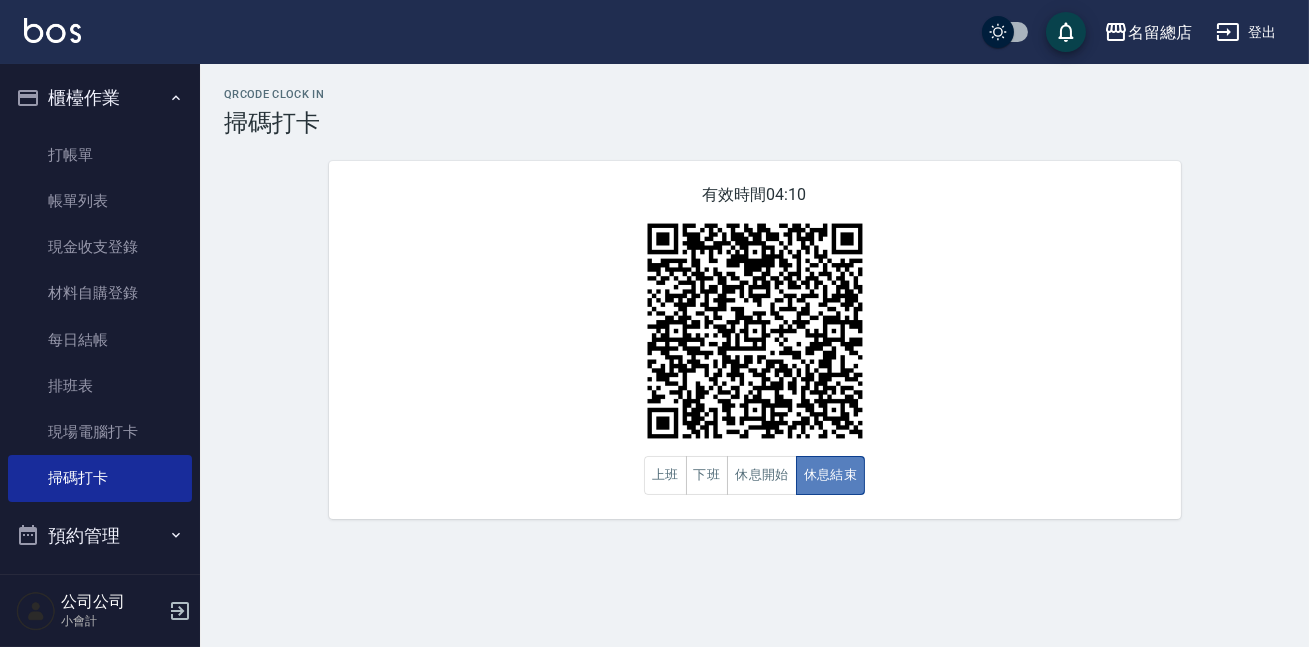 click on "休息結束" at bounding box center [831, 475] 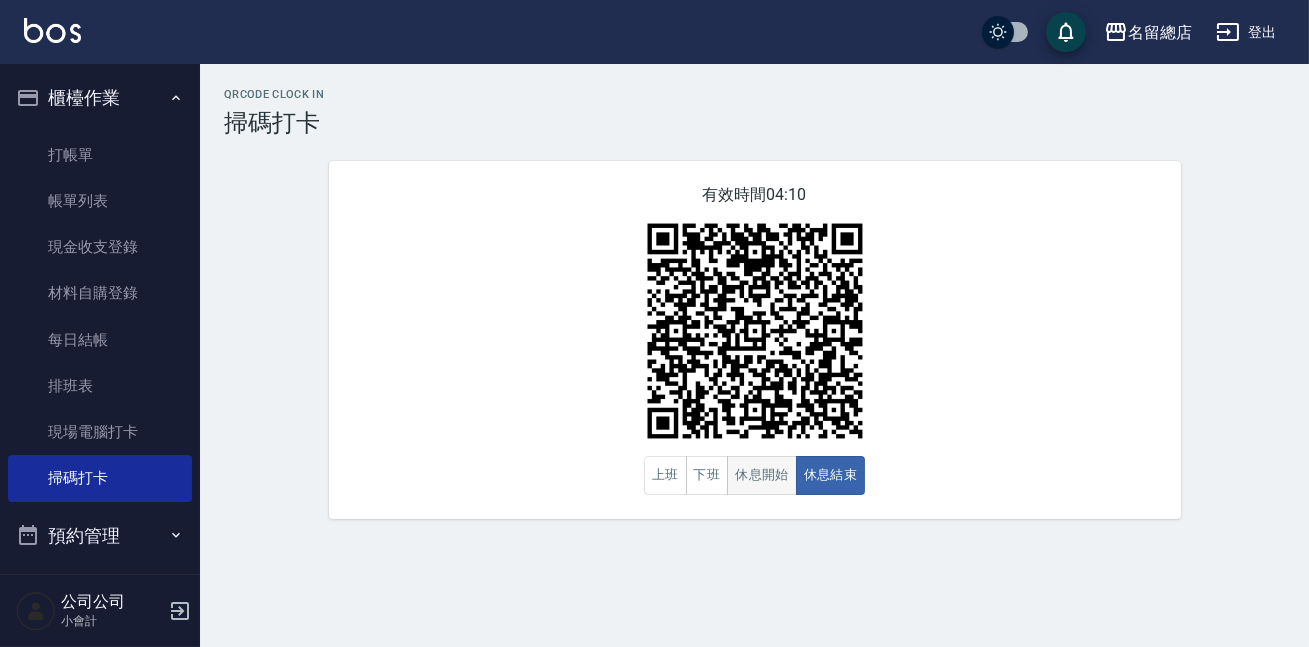 click on "休息開始" at bounding box center [762, 475] 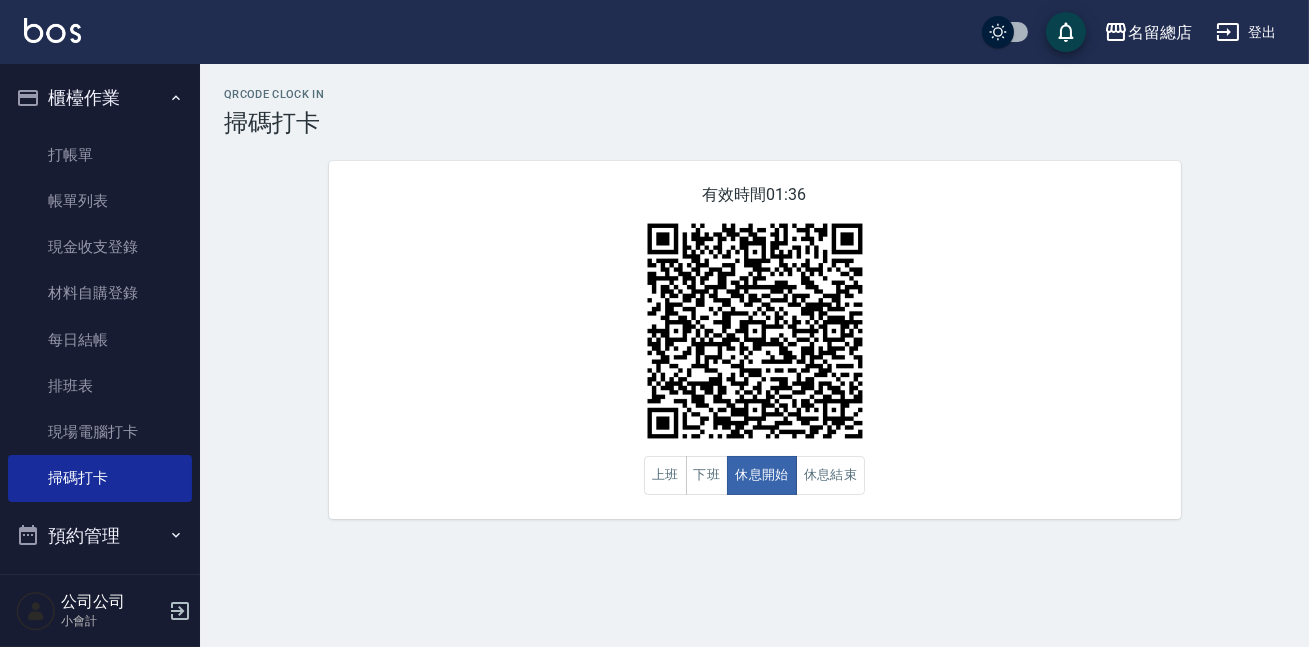 click on "有效時間 01:36 上班 下班 休息開始 休息結束" at bounding box center [755, 340] 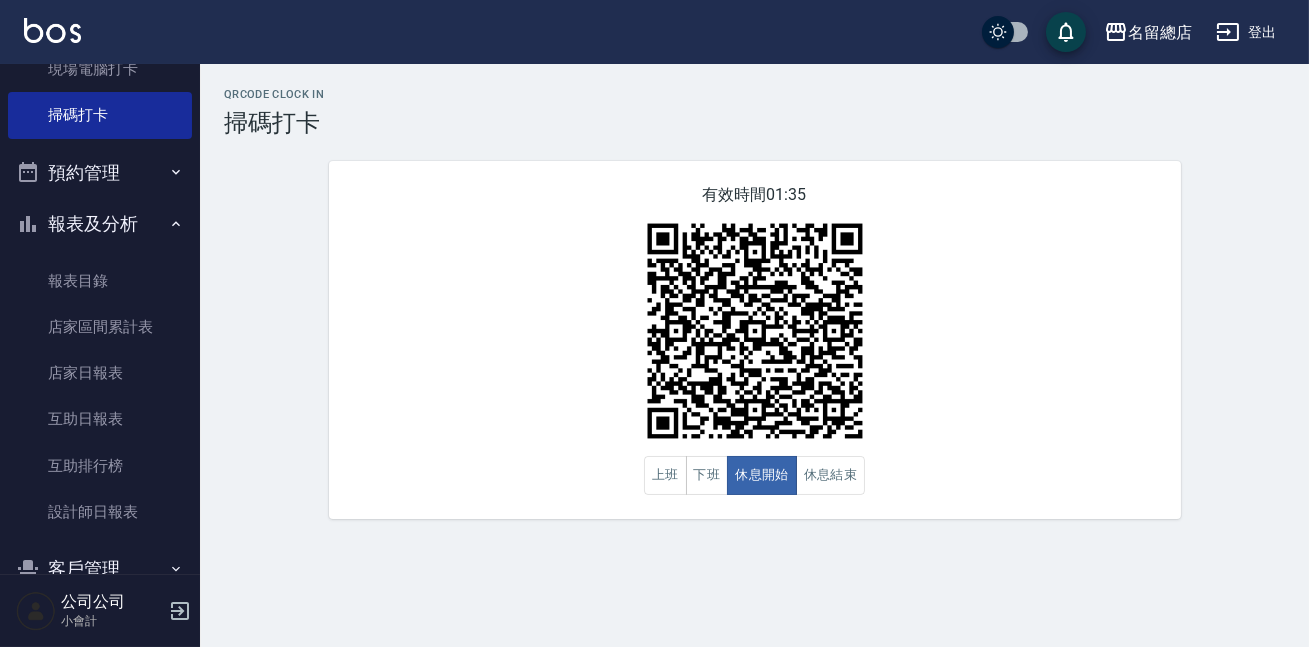 scroll, scrollTop: 510, scrollLeft: 0, axis: vertical 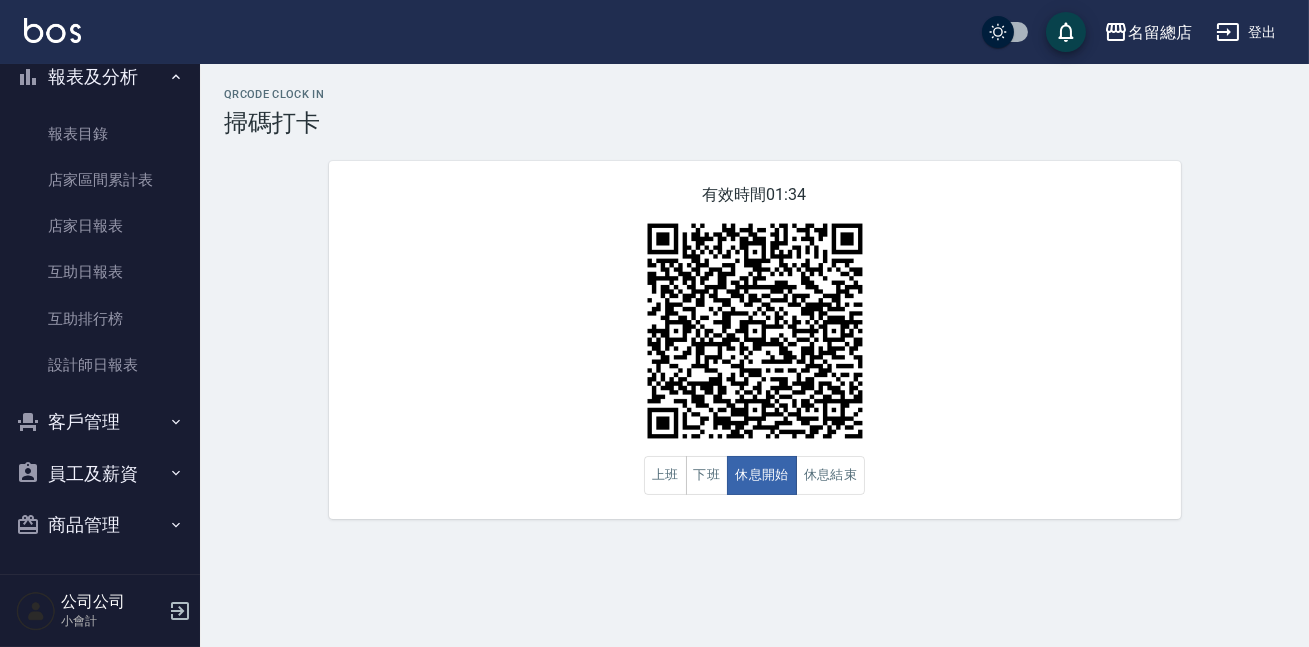 click on "員工及薪資" at bounding box center (100, 474) 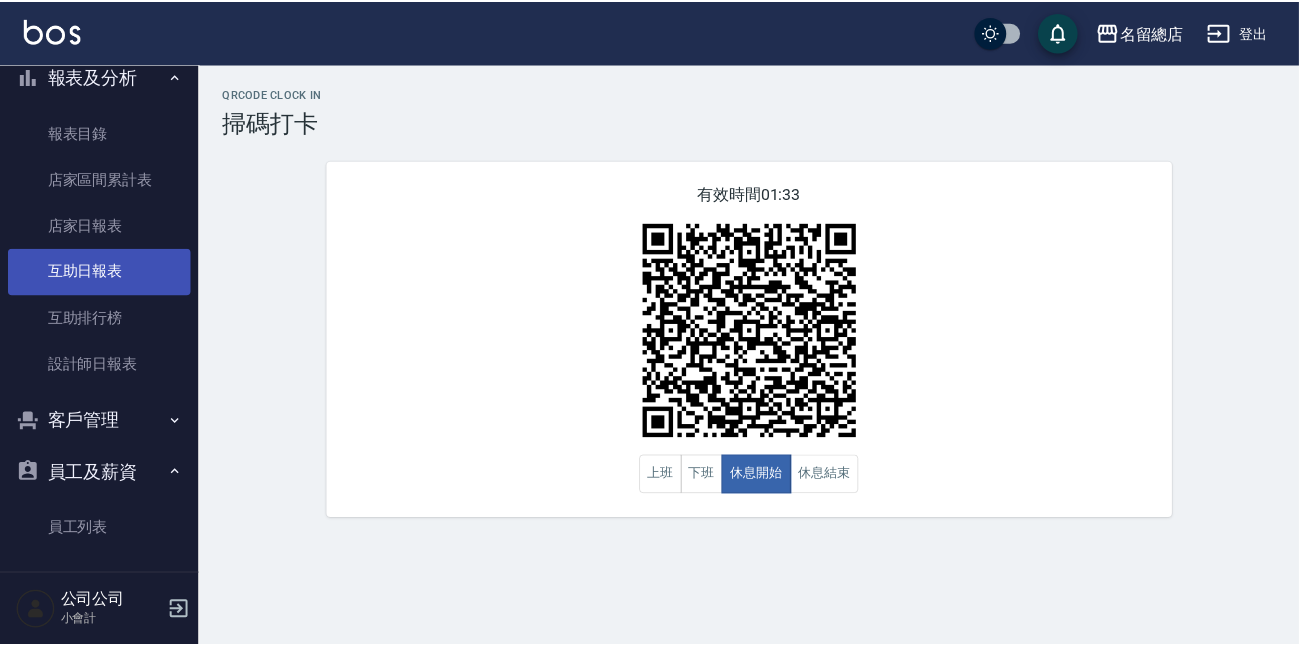 scroll, scrollTop: 571, scrollLeft: 0, axis: vertical 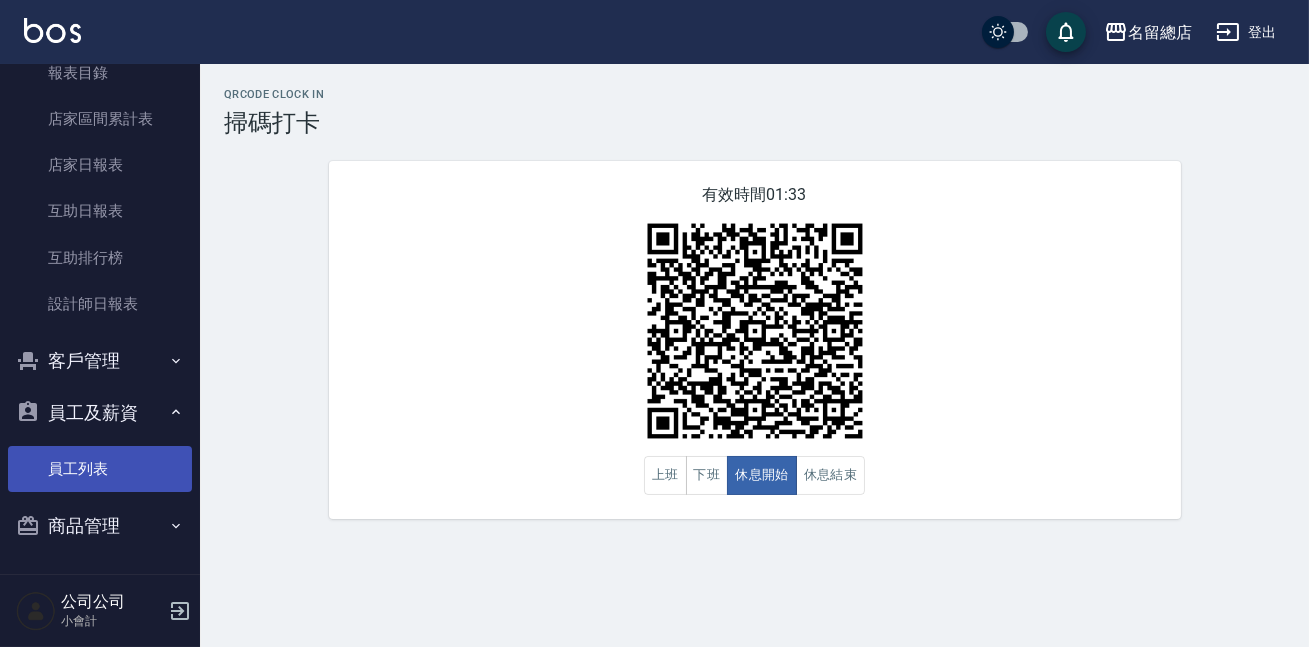 click on "員工列表" at bounding box center (100, 469) 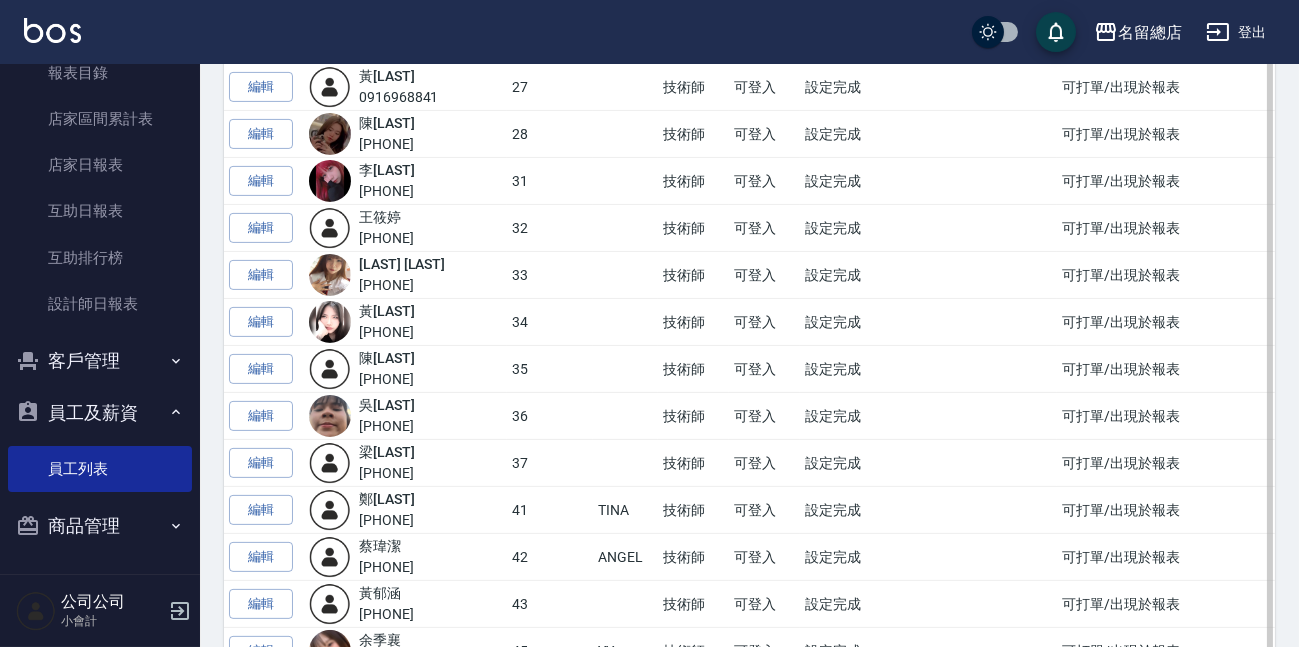 scroll, scrollTop: 1272, scrollLeft: 0, axis: vertical 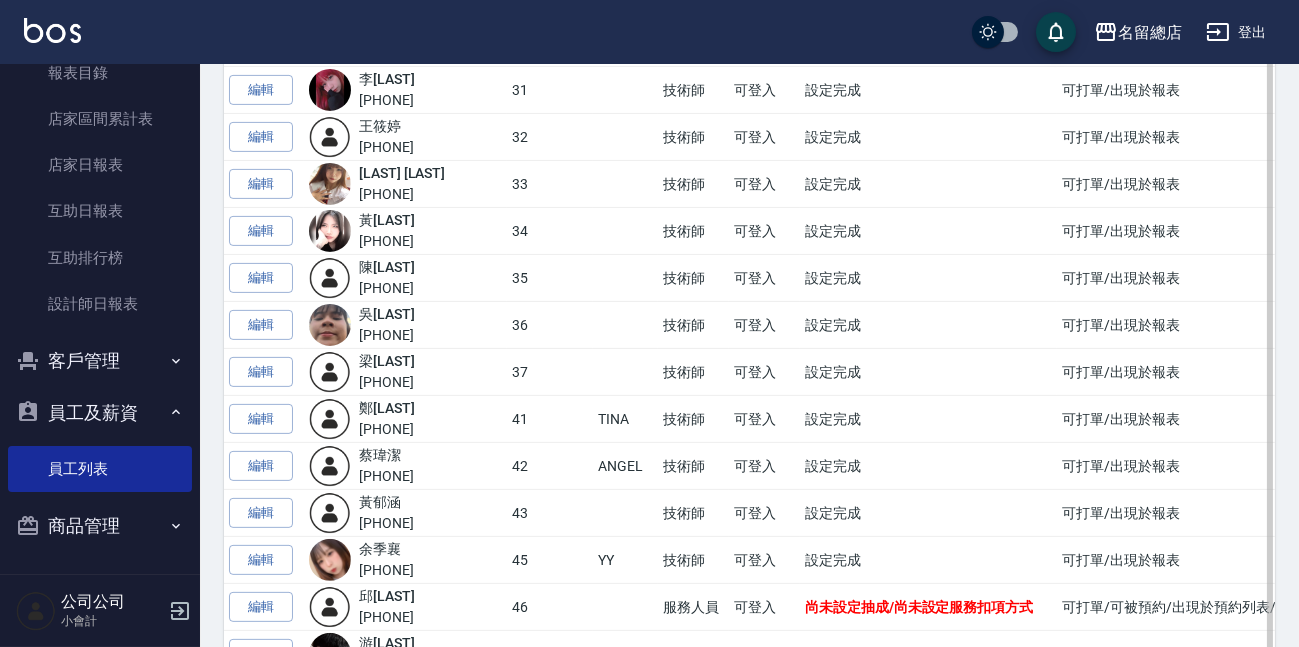 click on "[LAST] [LAST] [PHONE]" at bounding box center [405, 607] 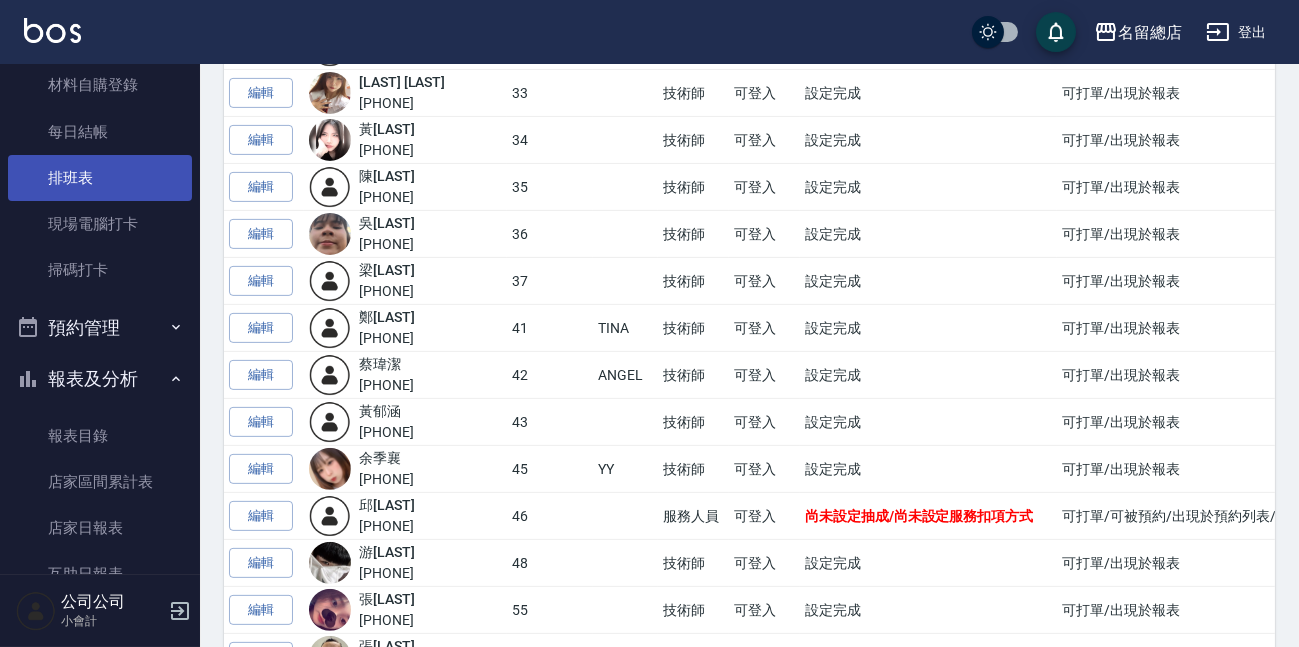 scroll, scrollTop: 0, scrollLeft: 0, axis: both 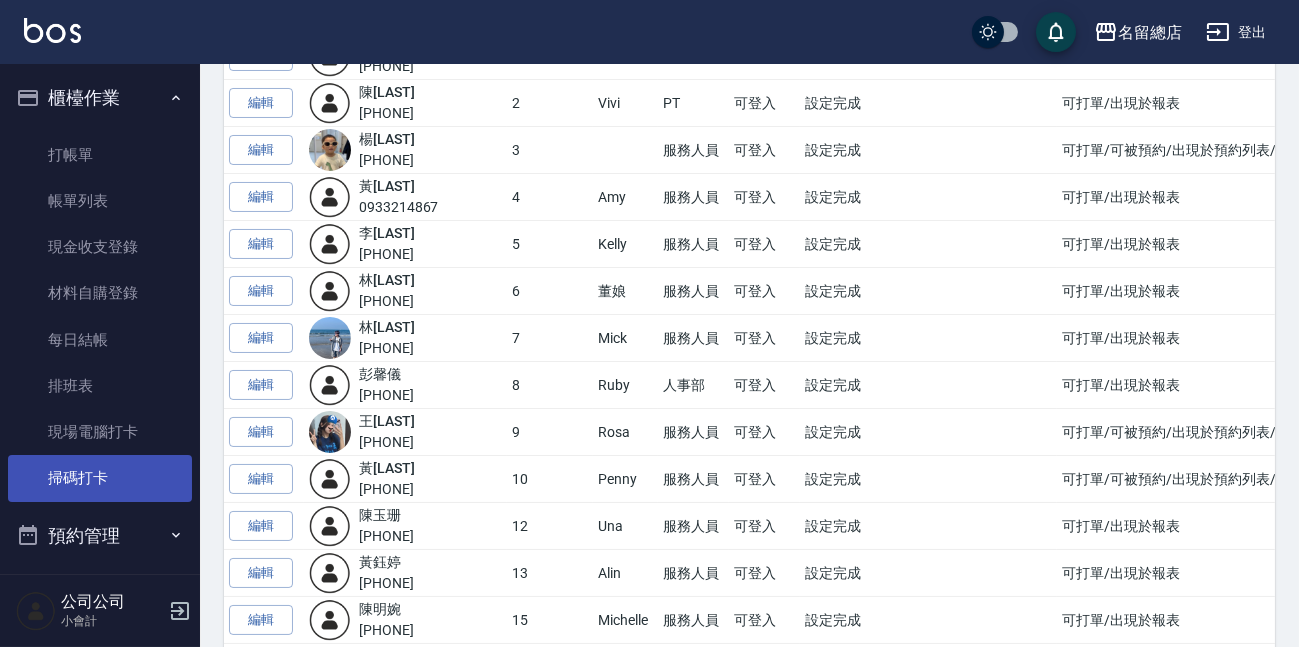 click on "掃碼打卡" at bounding box center (100, 478) 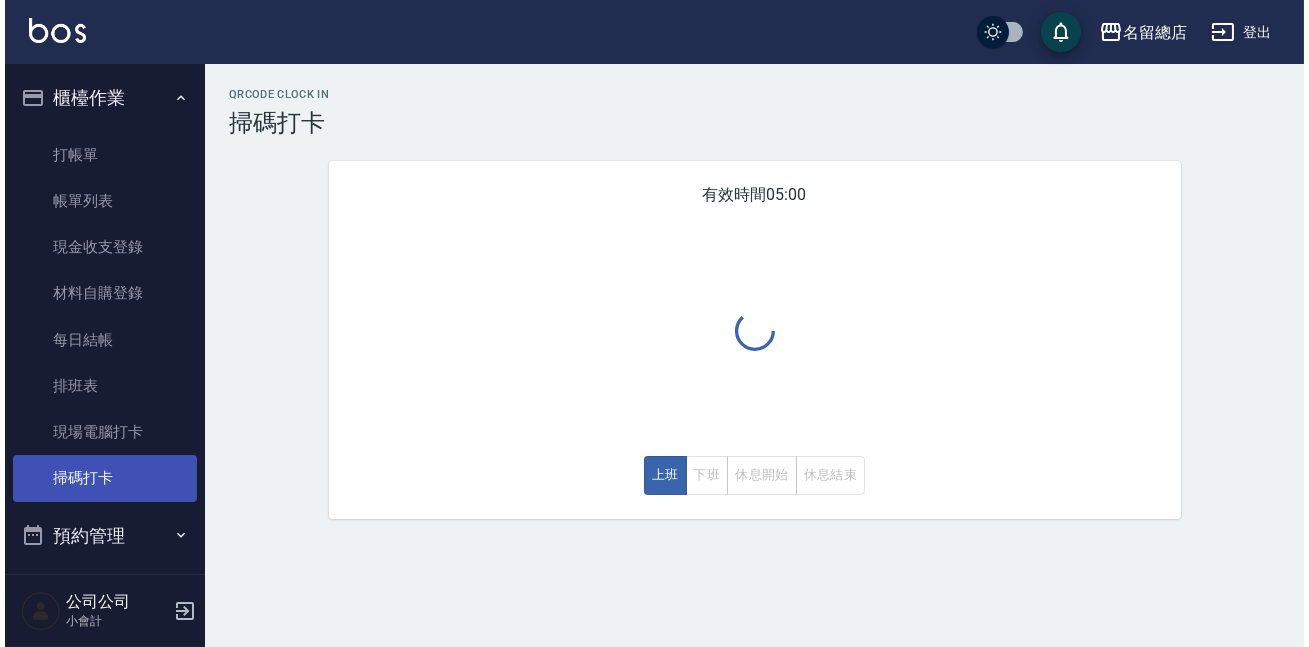 scroll, scrollTop: 0, scrollLeft: 0, axis: both 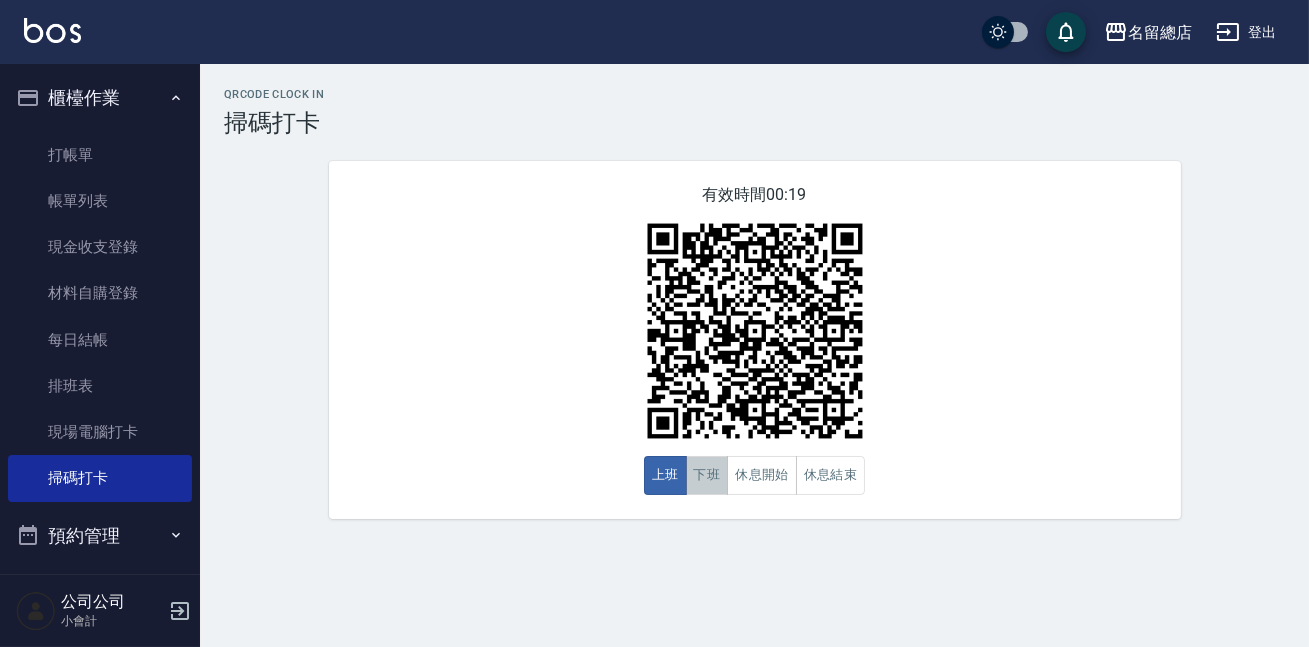 click on "下班" at bounding box center [707, 475] 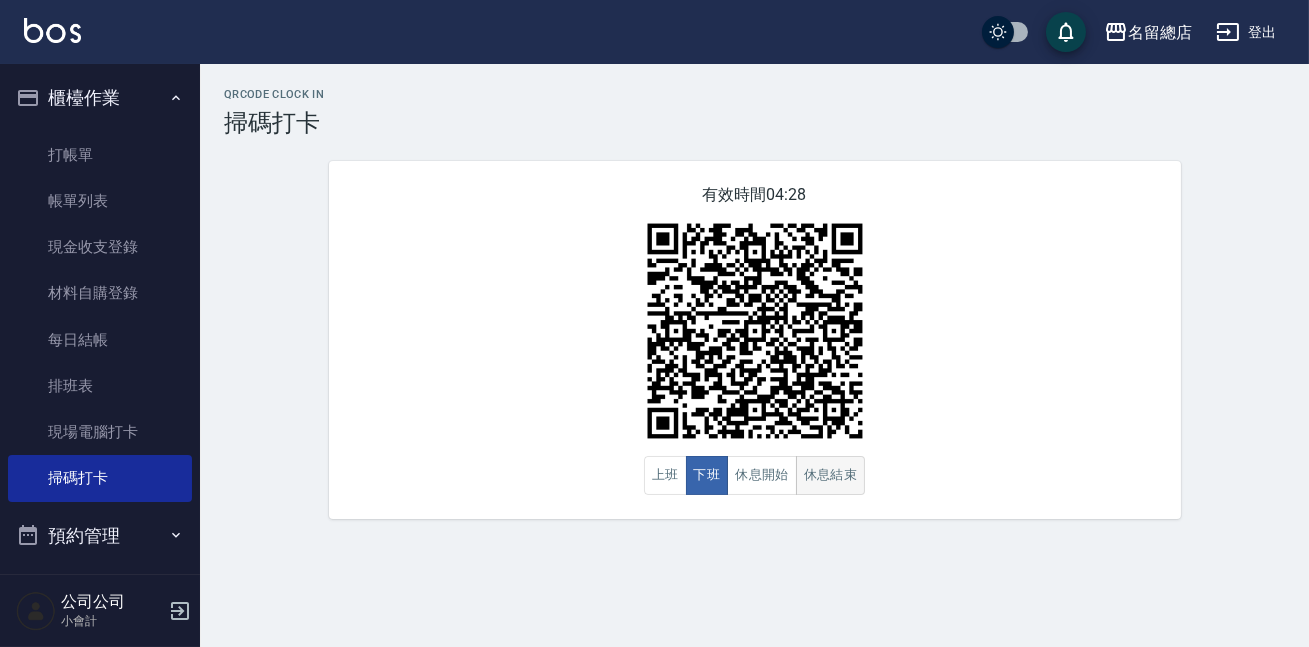 click on "休息結束" at bounding box center (831, 475) 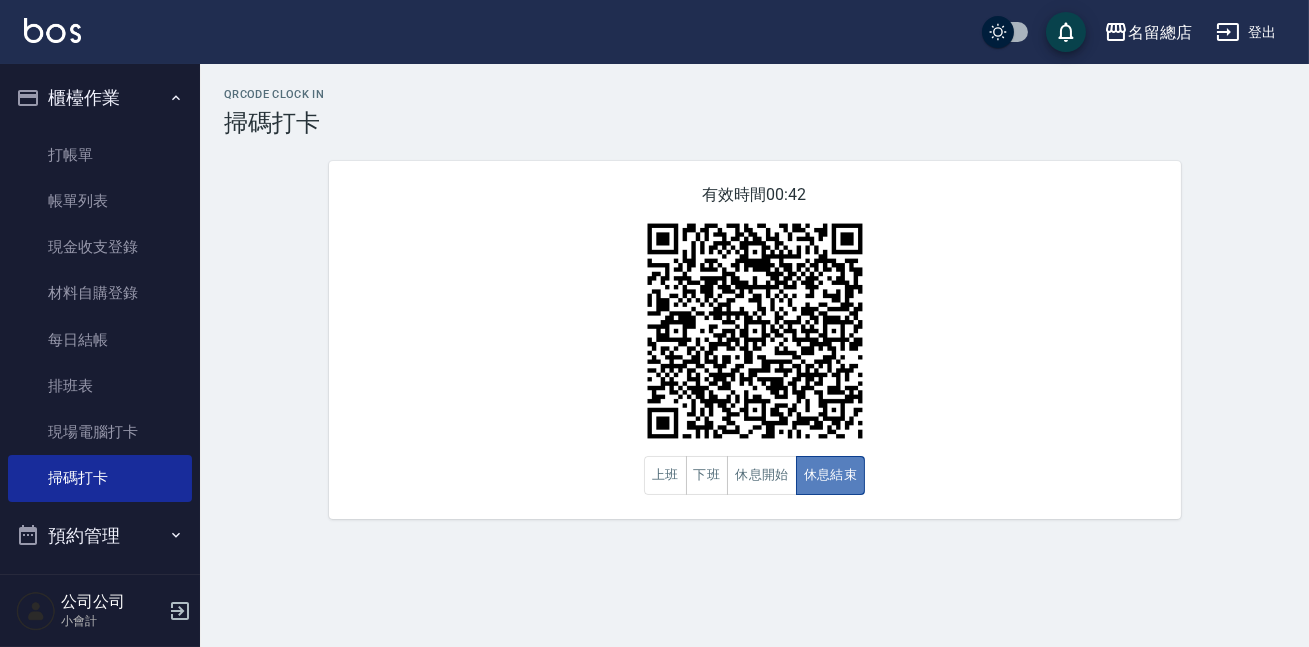 click on "休息結束" at bounding box center [831, 475] 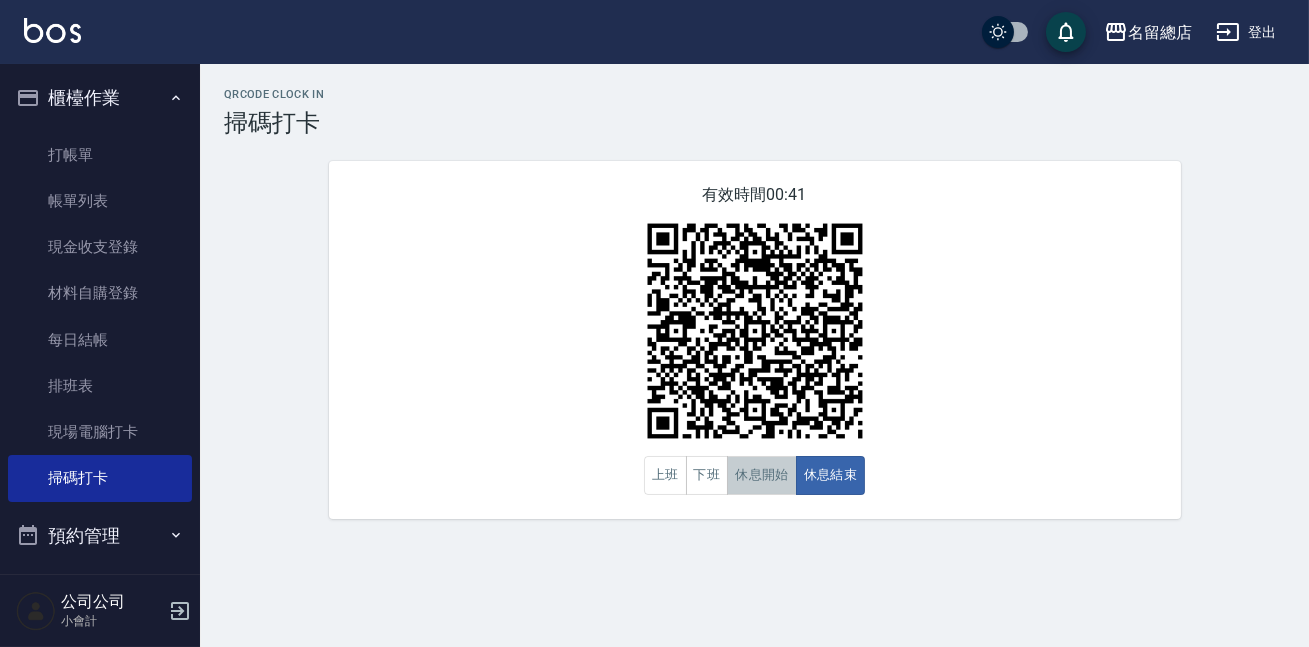click on "休息開始" at bounding box center (762, 475) 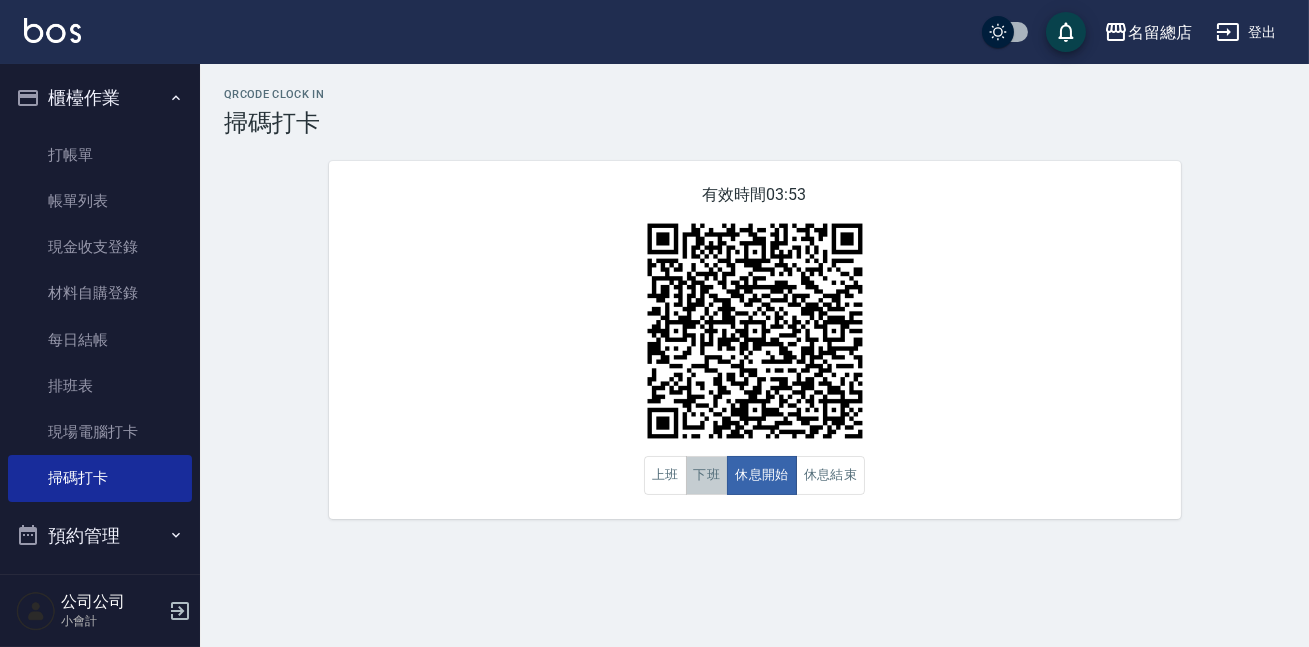 click on "下班" at bounding box center [707, 475] 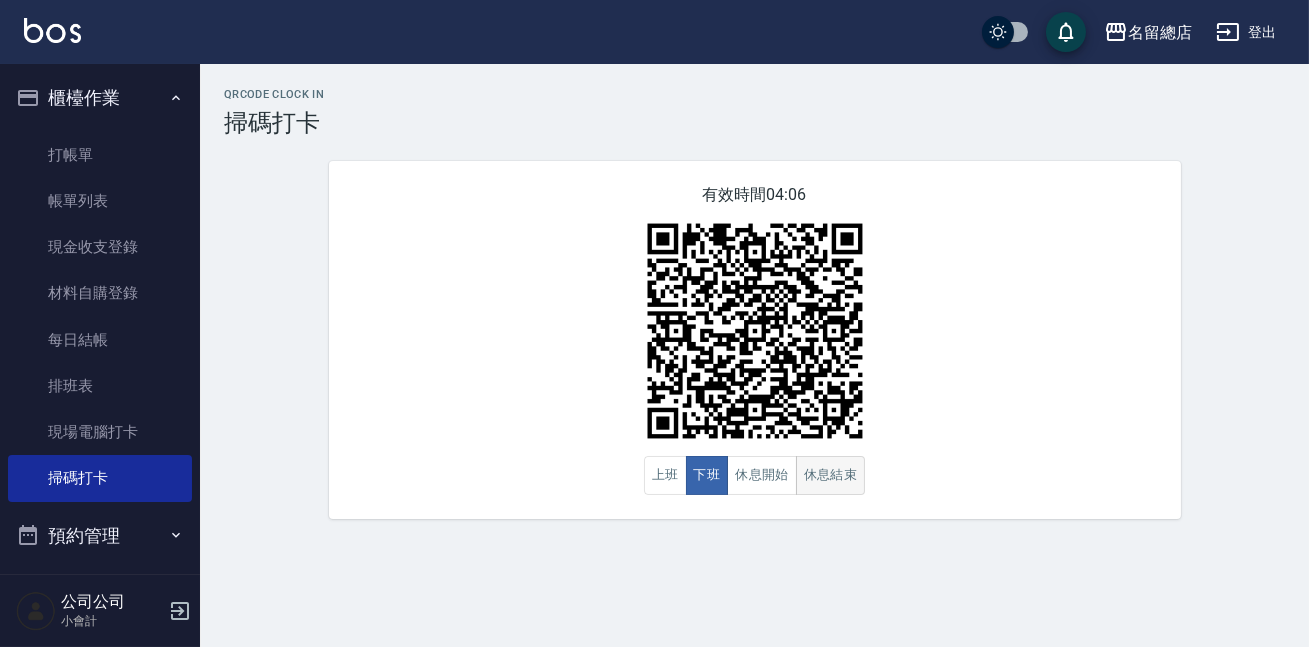 click on "休息結束" at bounding box center (831, 475) 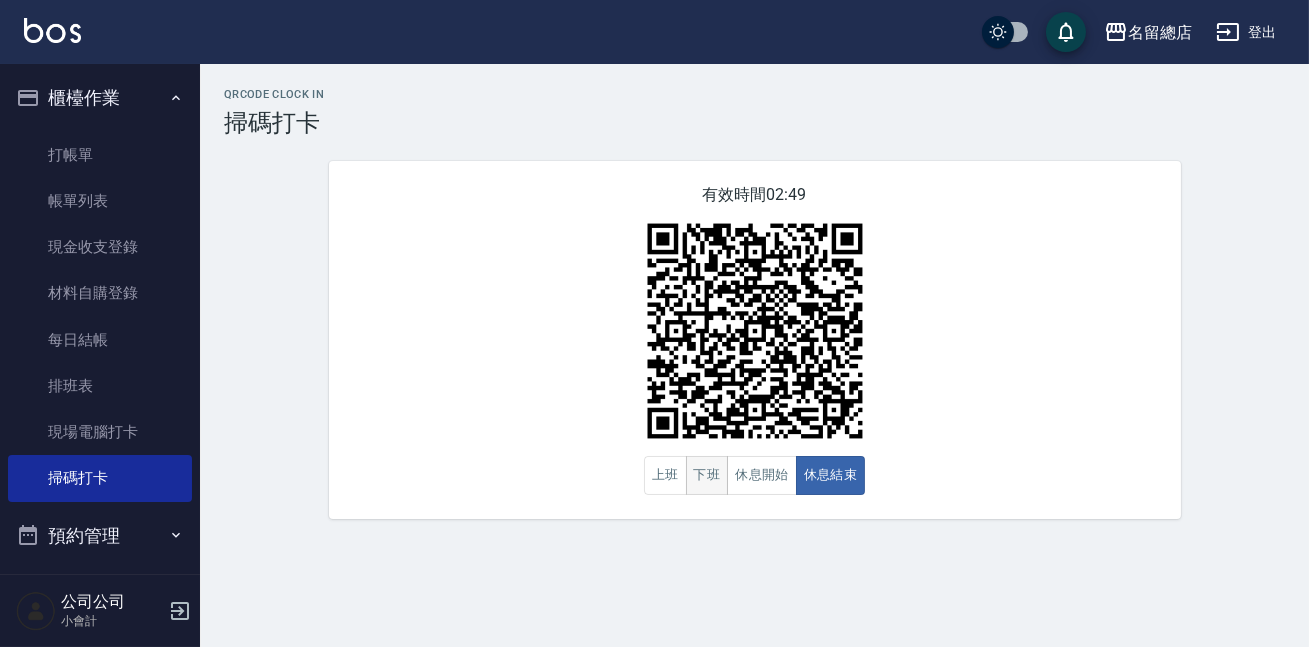 click on "下班" at bounding box center (707, 475) 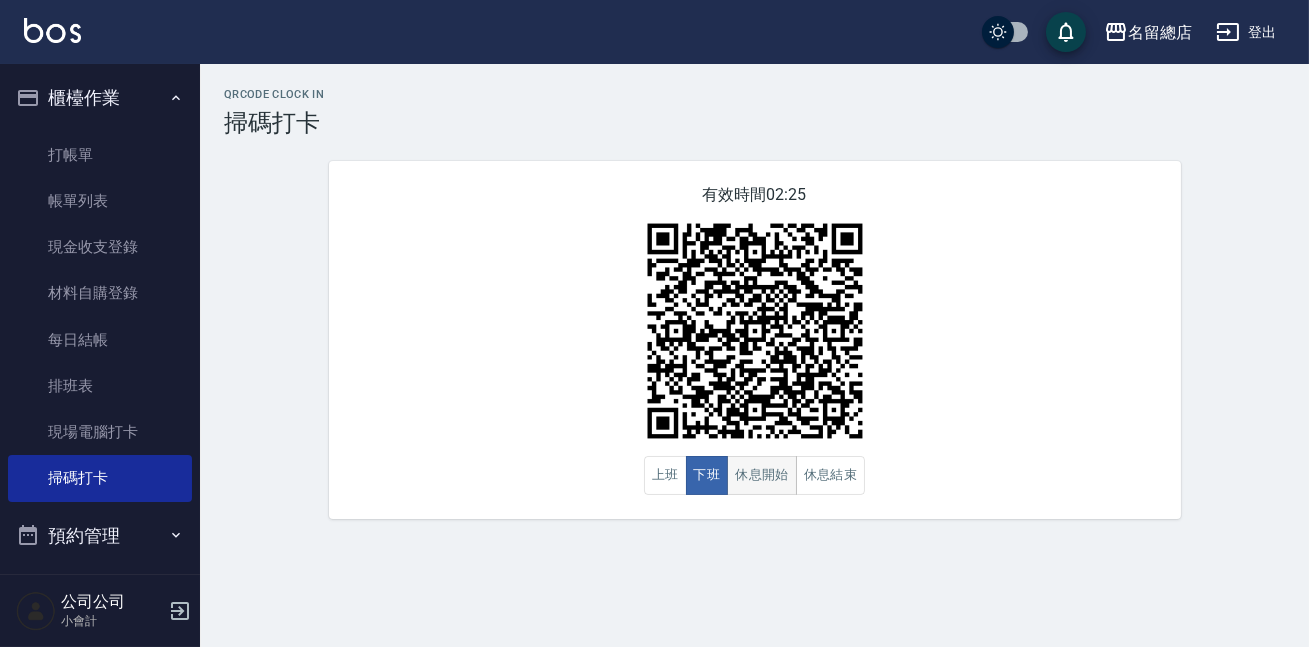 click on "休息開始" at bounding box center (762, 475) 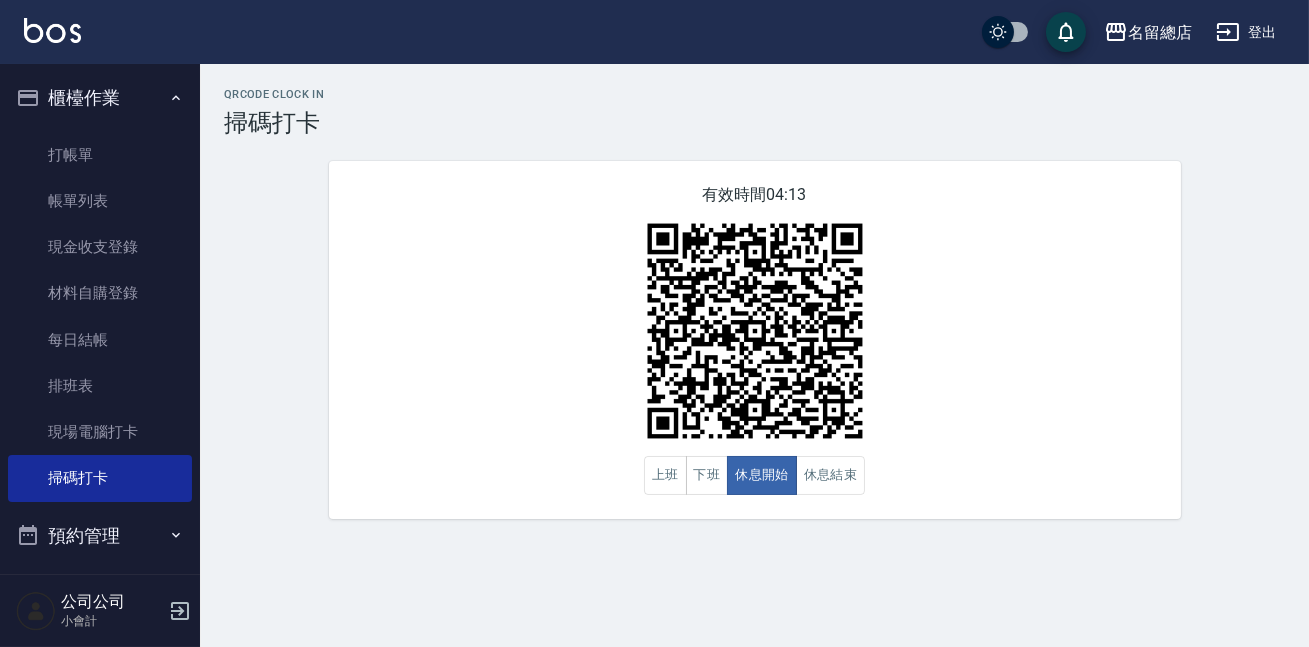 click on "QRcode Clock In 掃碼打卡 有效時間 04:13 上班 下班 休息開始 休息結束" at bounding box center [754, 303] 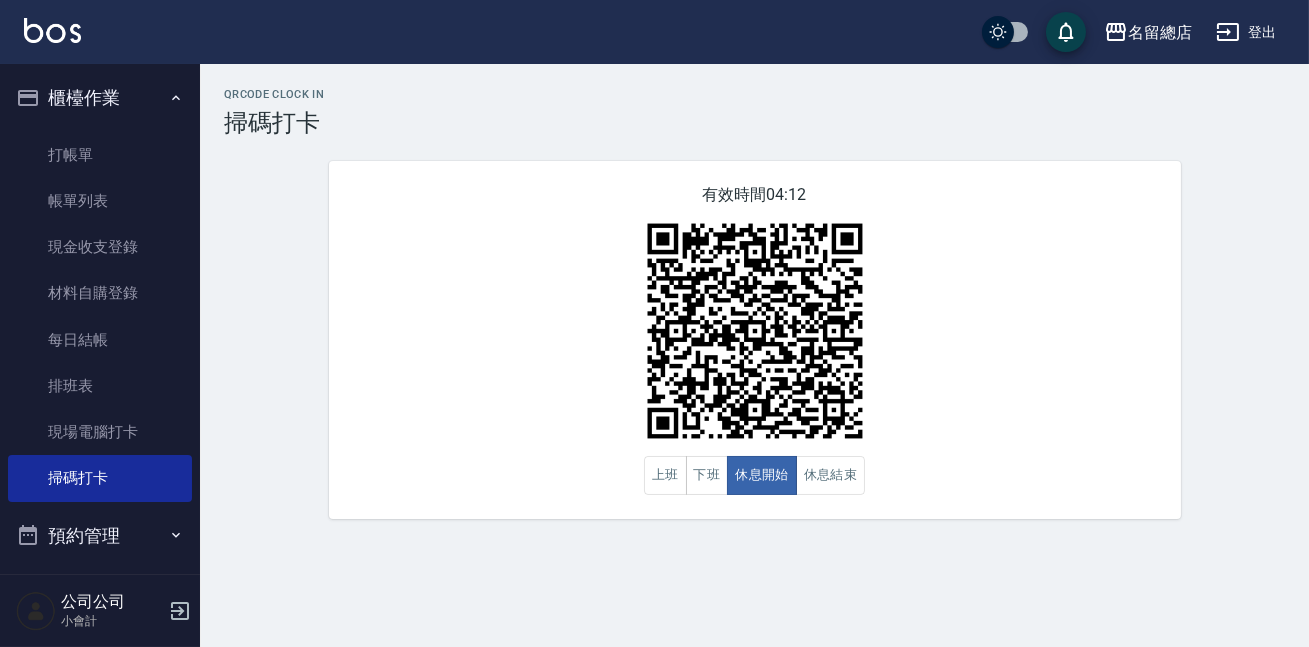 click on "QRcode Clock In 掃碼打卡 有效時間 04:12 上班 下班 休息開始 休息結束" at bounding box center (754, 303) 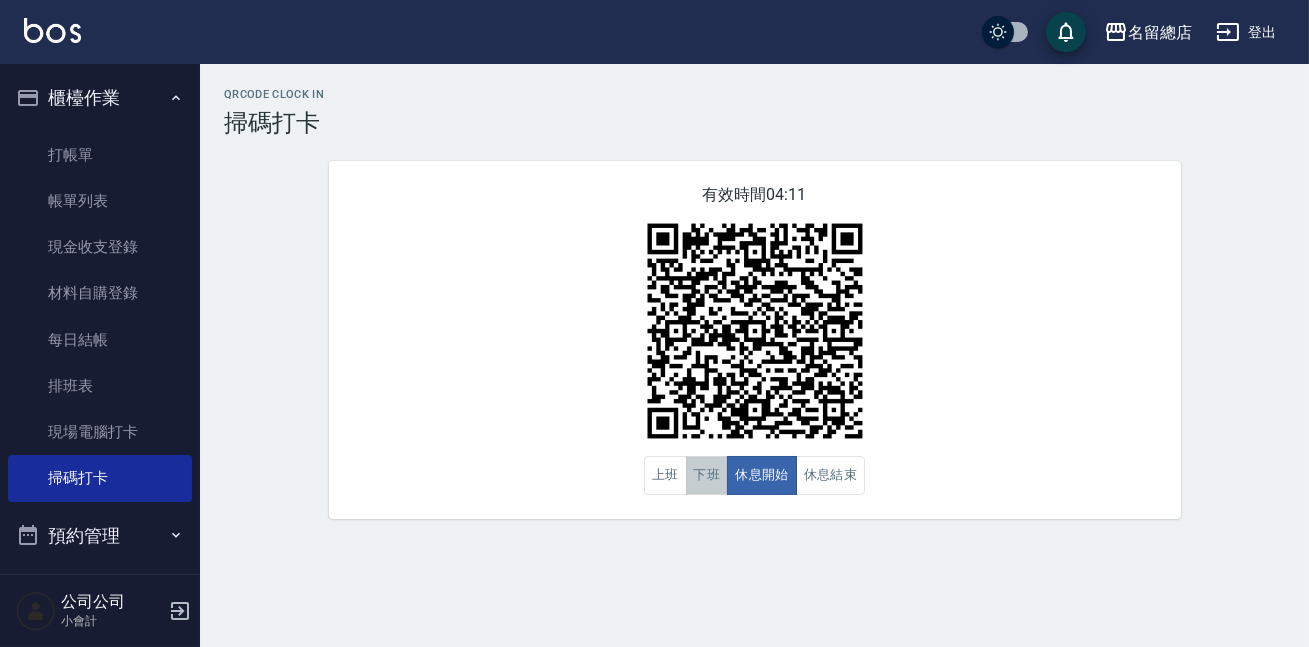 click on "下班" at bounding box center [707, 475] 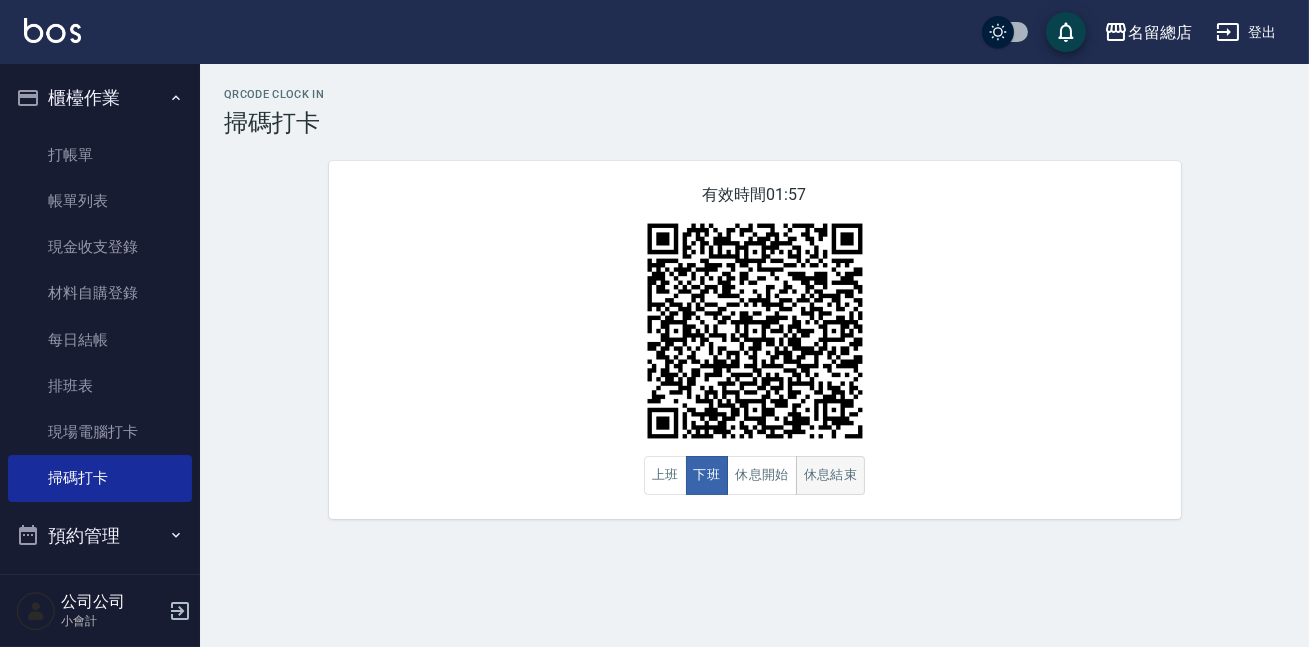 drag, startPoint x: 783, startPoint y: 501, endPoint x: 800, endPoint y: 489, distance: 20.808653 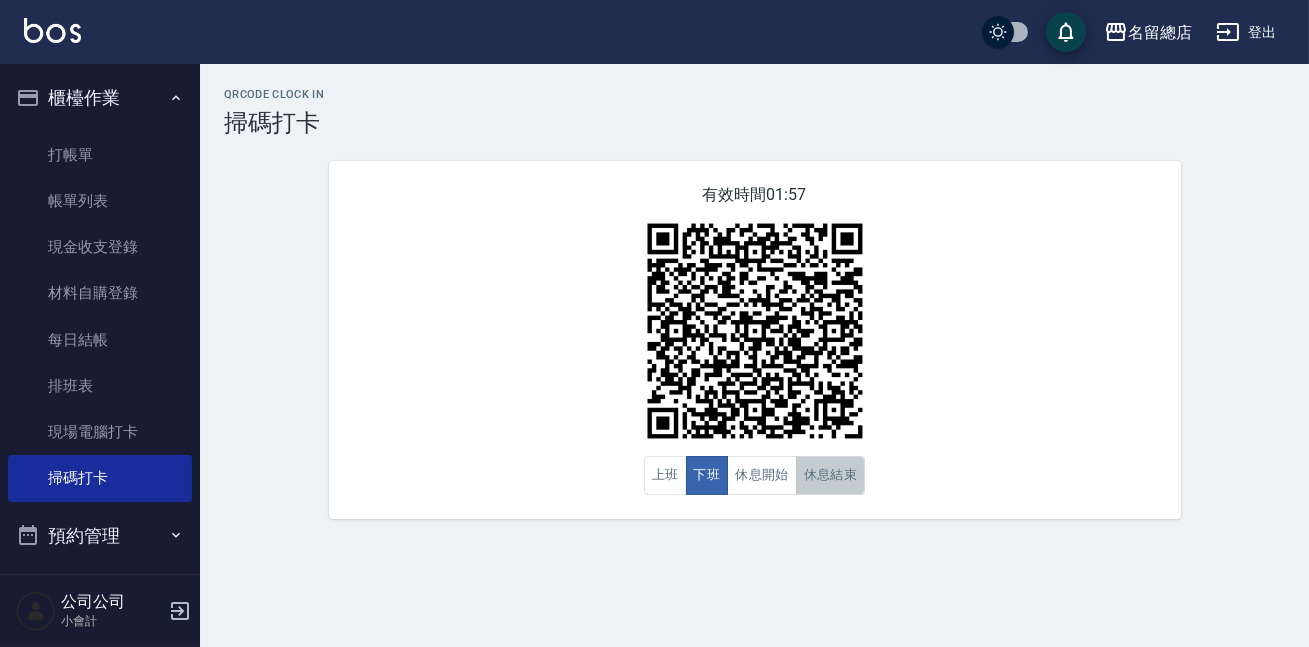 click on "休息結束" at bounding box center (831, 475) 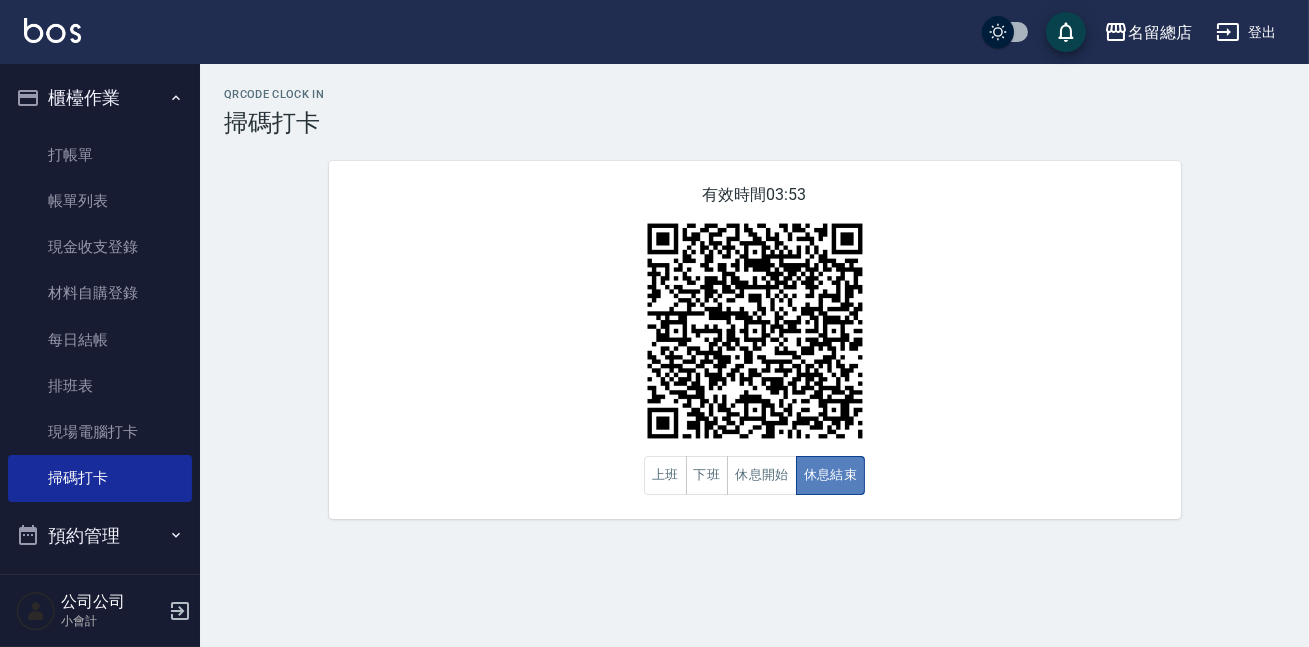 click on "休息結束" at bounding box center (831, 475) 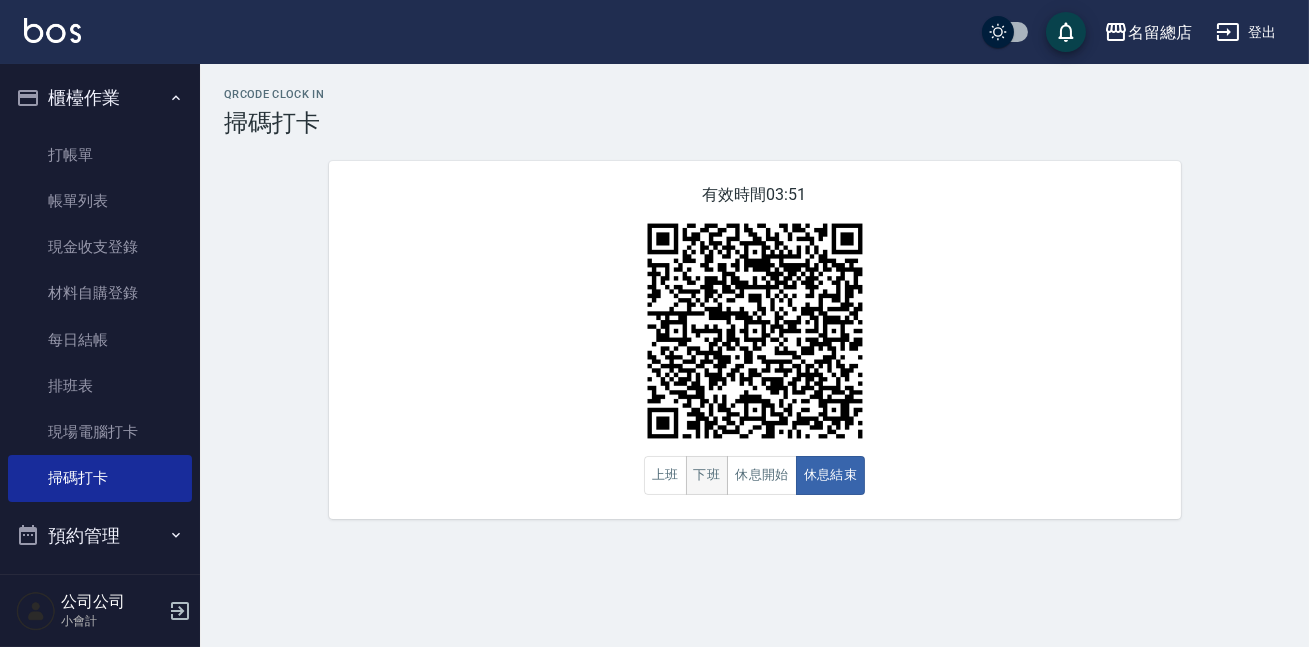click on "下班" at bounding box center [707, 475] 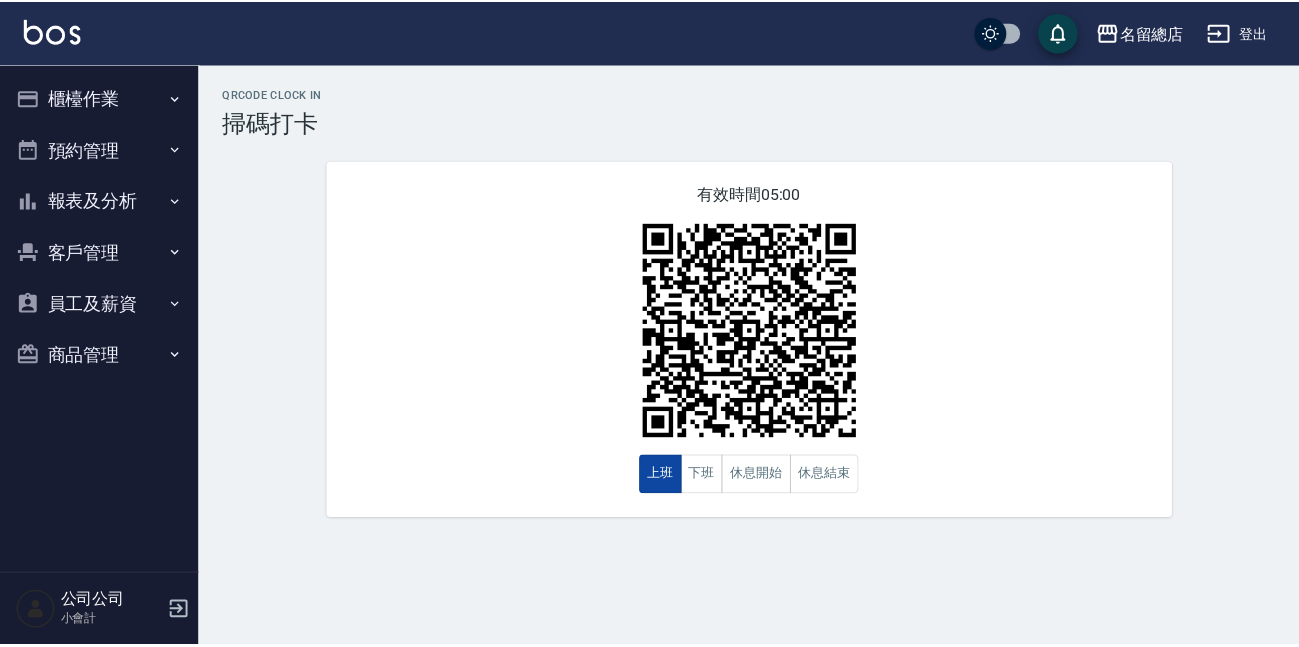 scroll, scrollTop: 0, scrollLeft: 0, axis: both 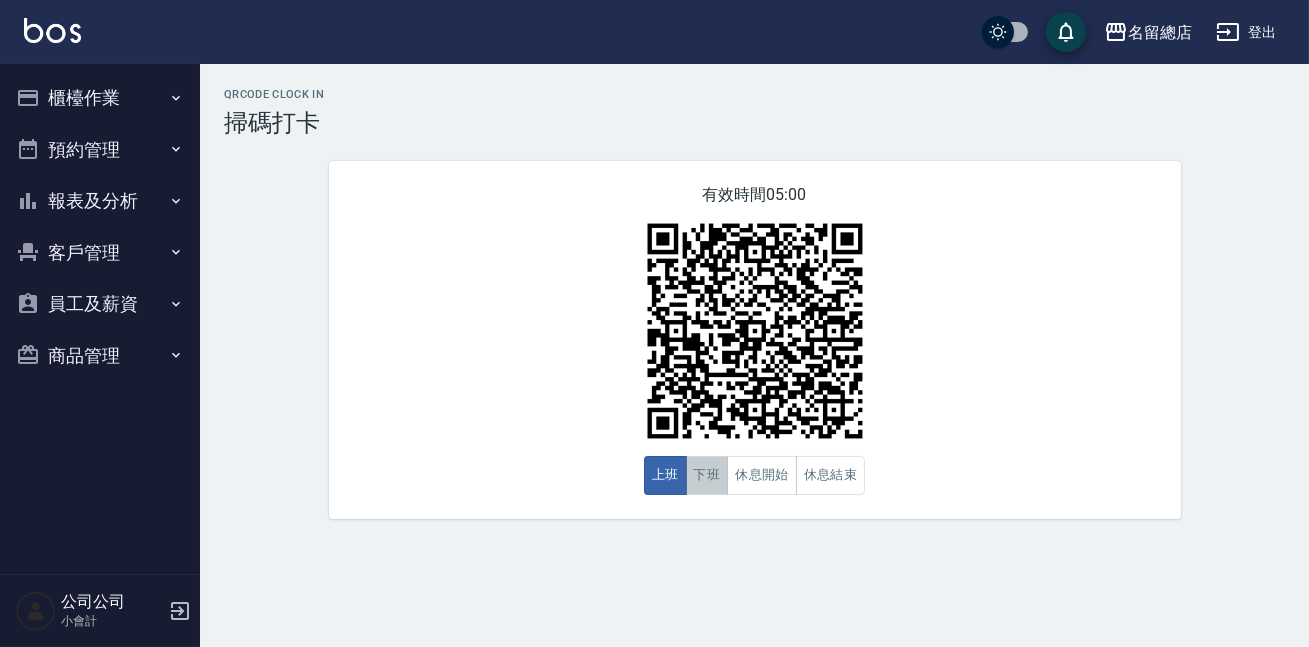 click on "下班" at bounding box center [707, 475] 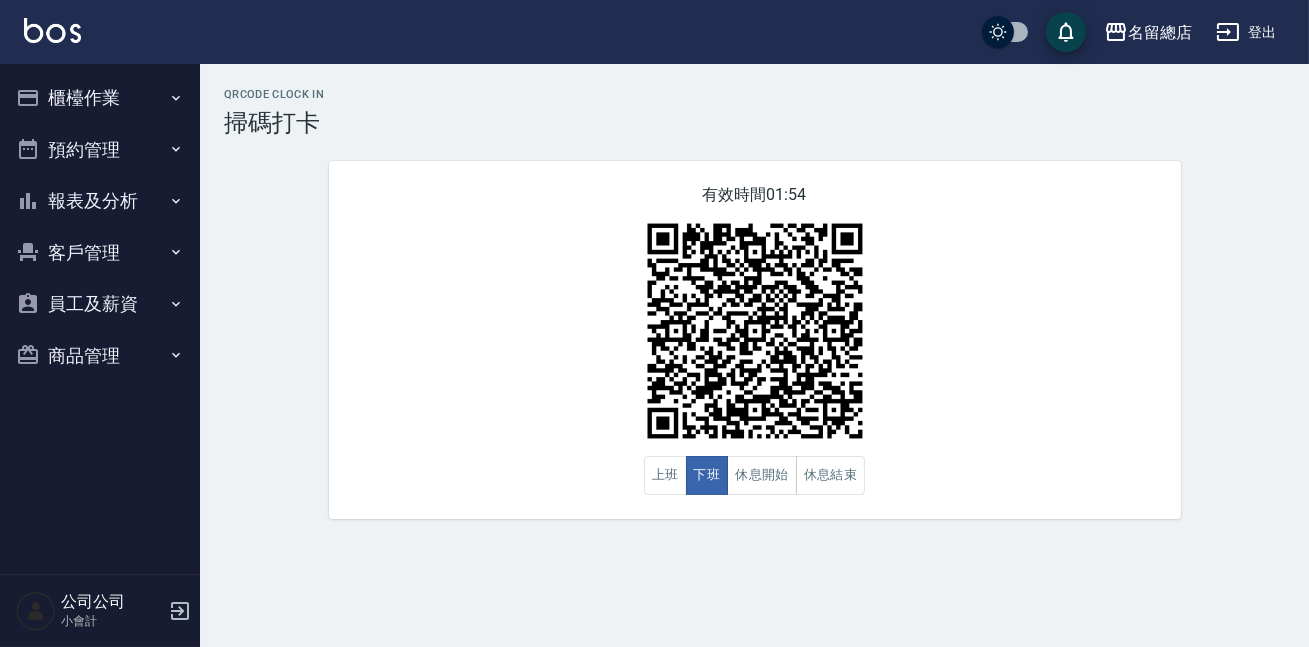 click on "公司公司 小會計" at bounding box center (100, 611) 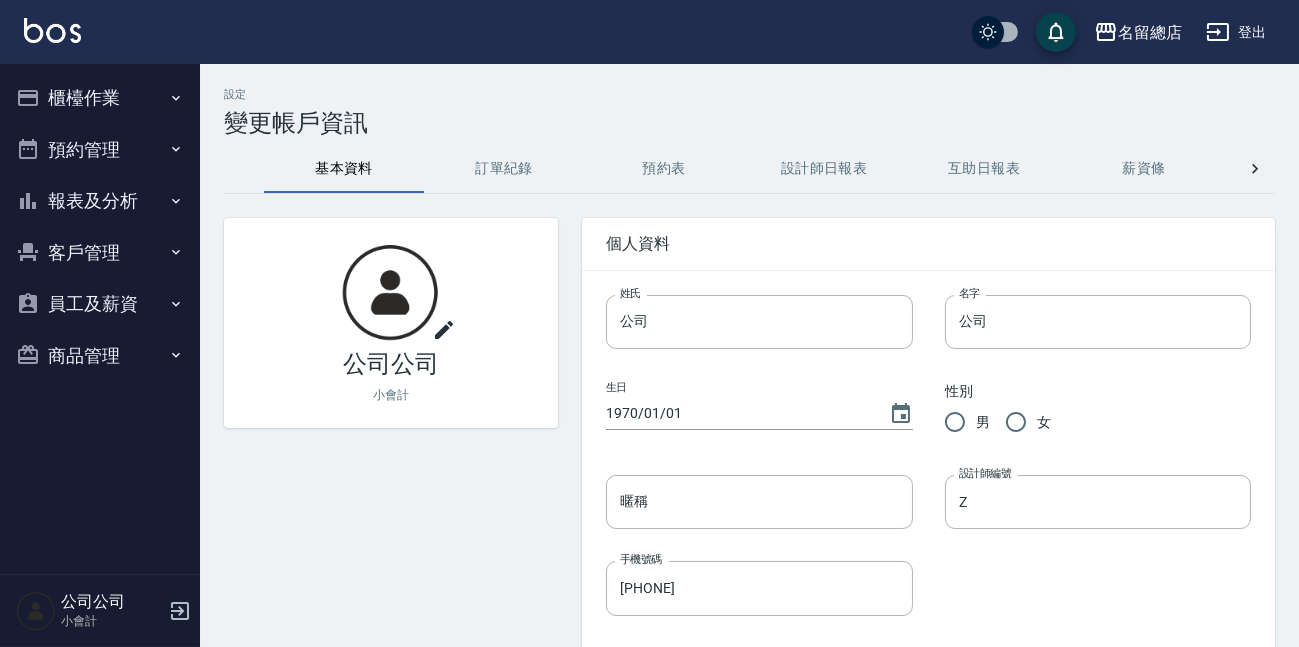 scroll, scrollTop: 90, scrollLeft: 0, axis: vertical 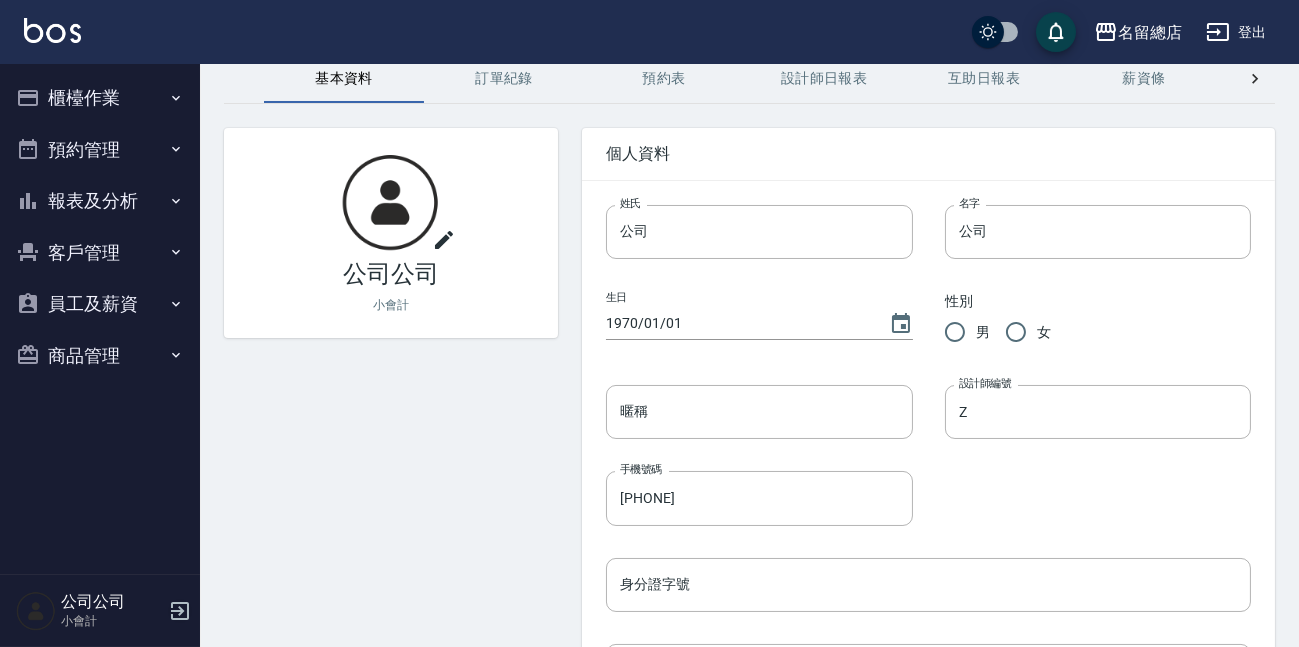click 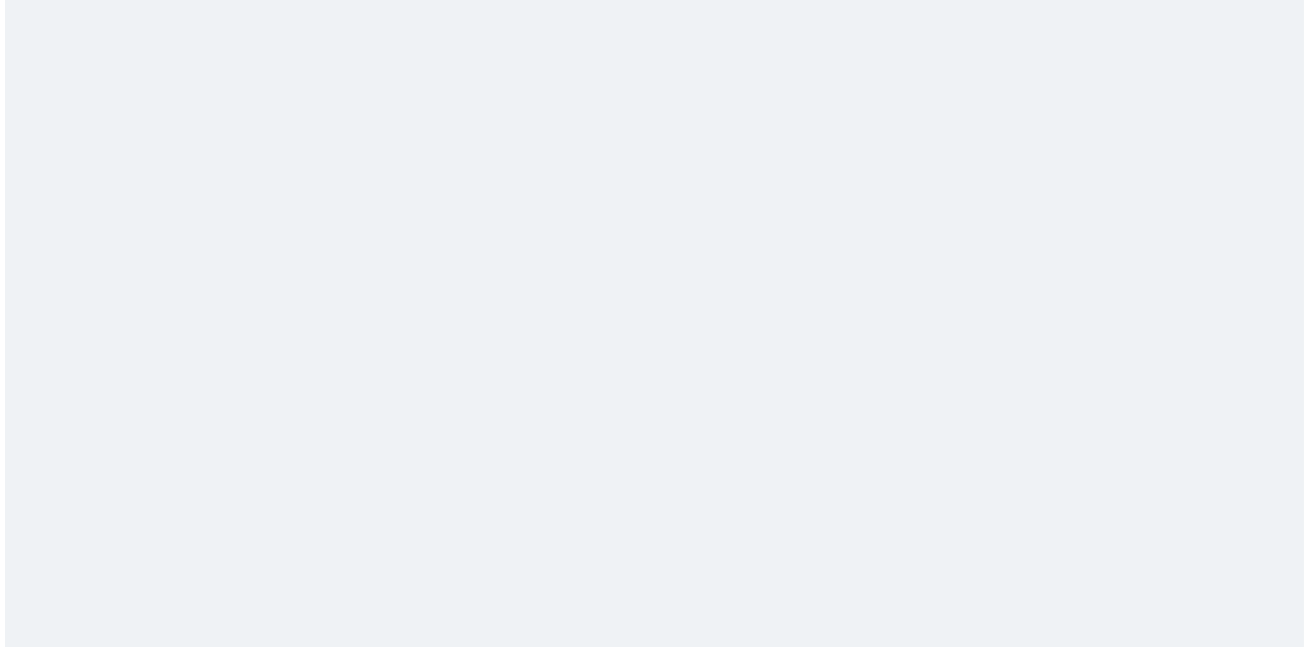 scroll, scrollTop: 0, scrollLeft: 0, axis: both 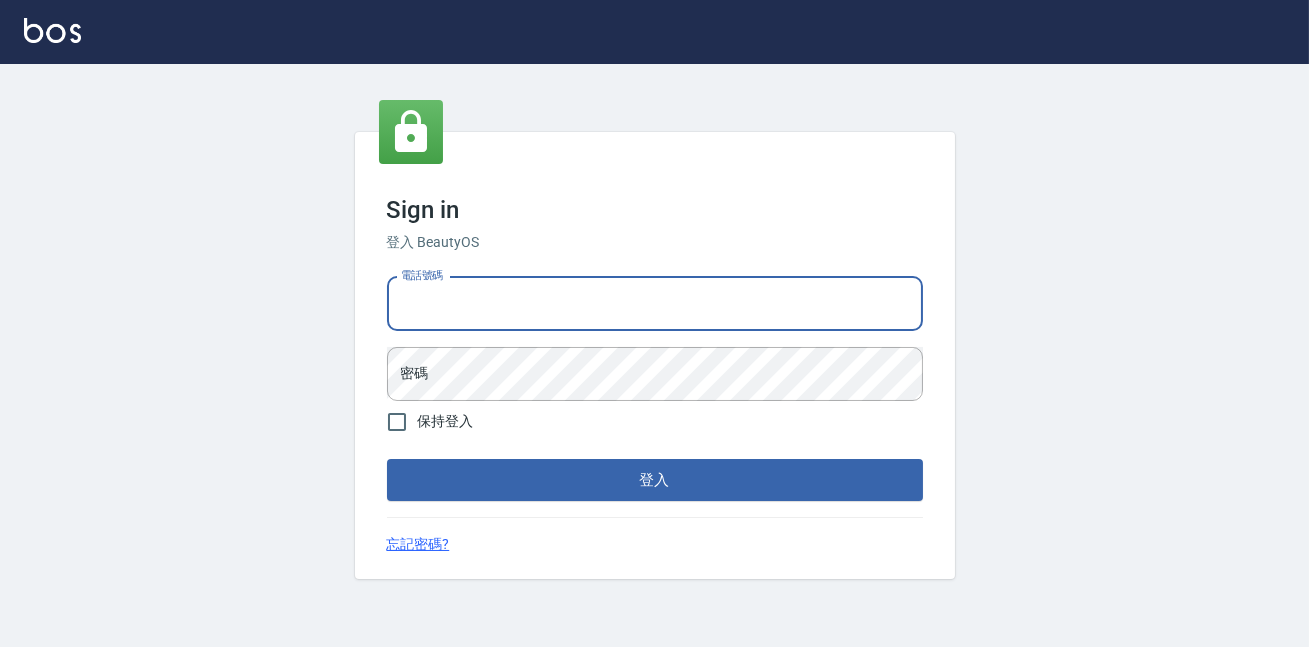 click on "電話號碼" at bounding box center (655, 304) 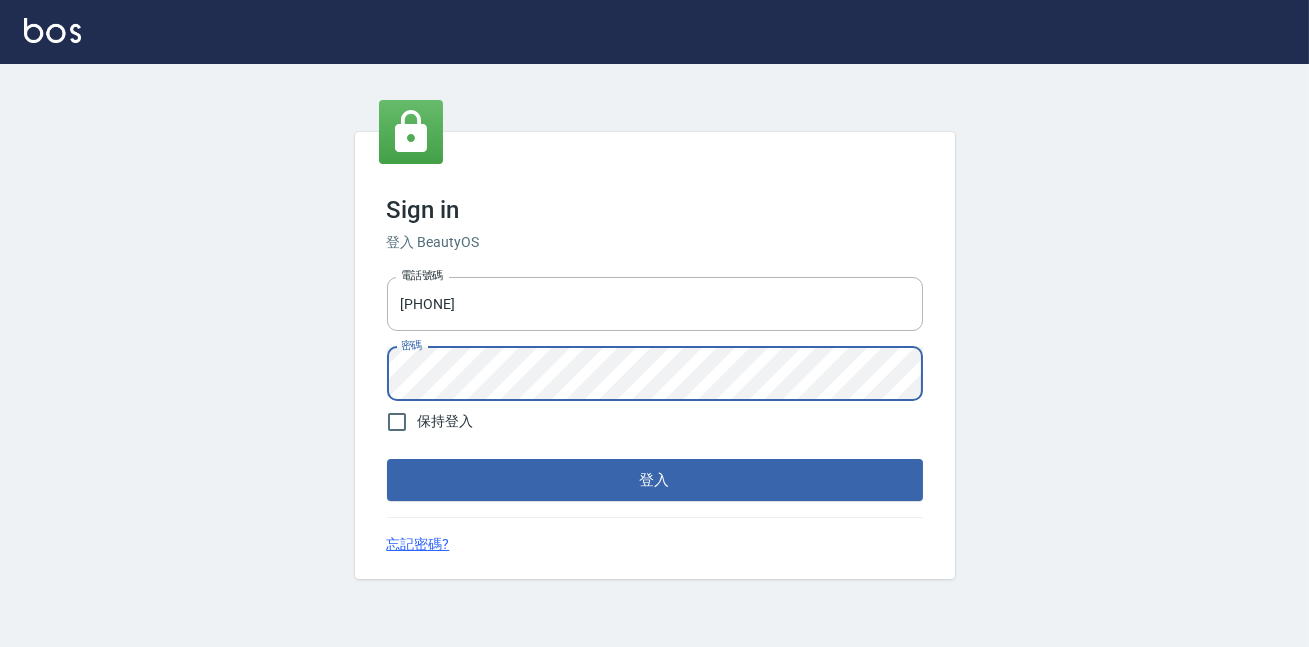 click on "登入" at bounding box center (655, 480) 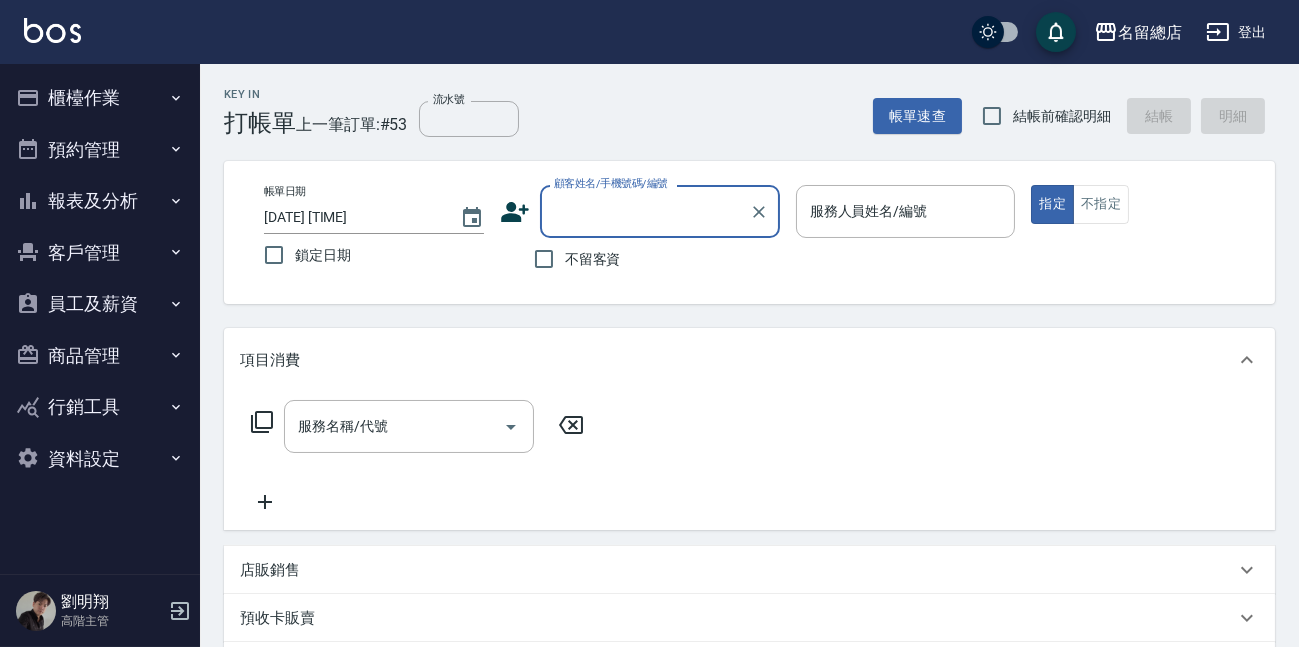 click on "員工及薪資" at bounding box center [100, 304] 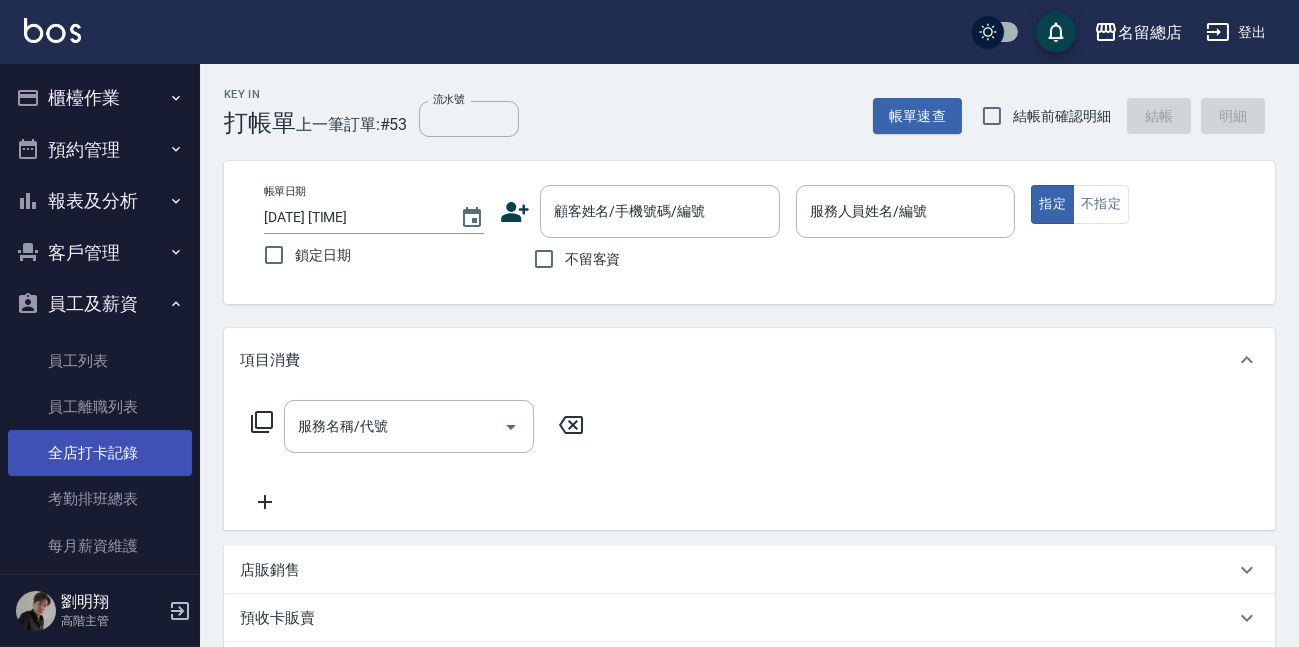 scroll, scrollTop: 90, scrollLeft: 0, axis: vertical 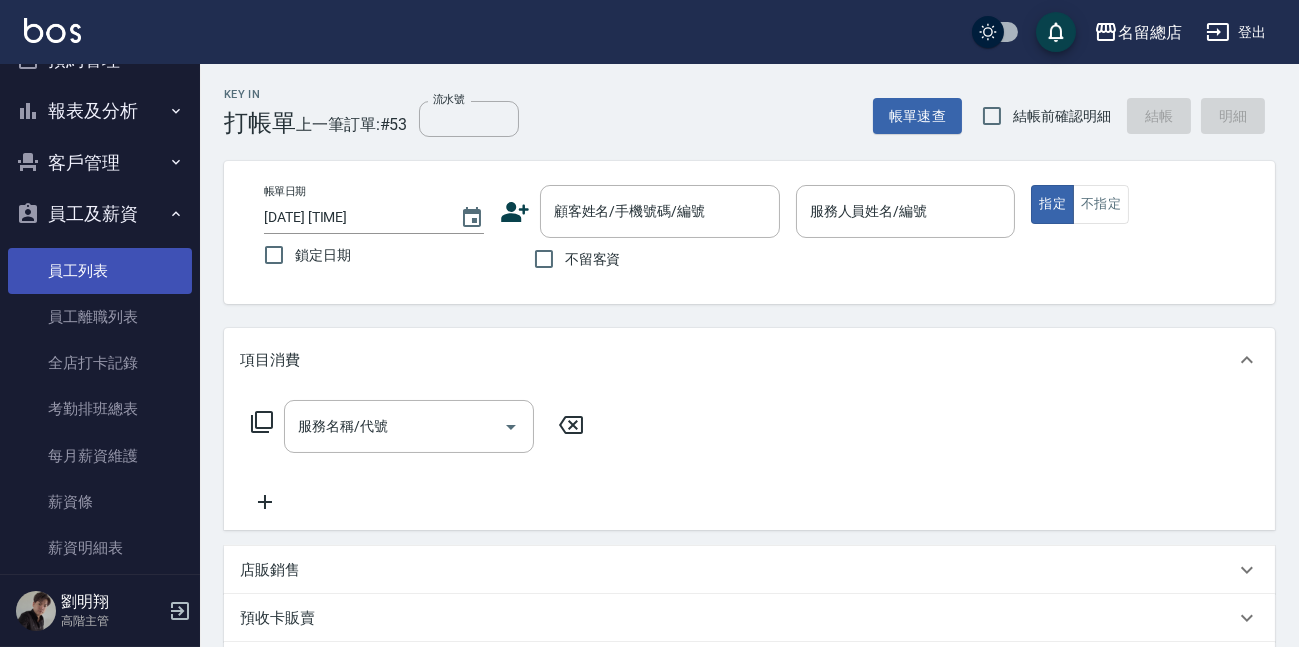 click on "員工列表" at bounding box center (100, 271) 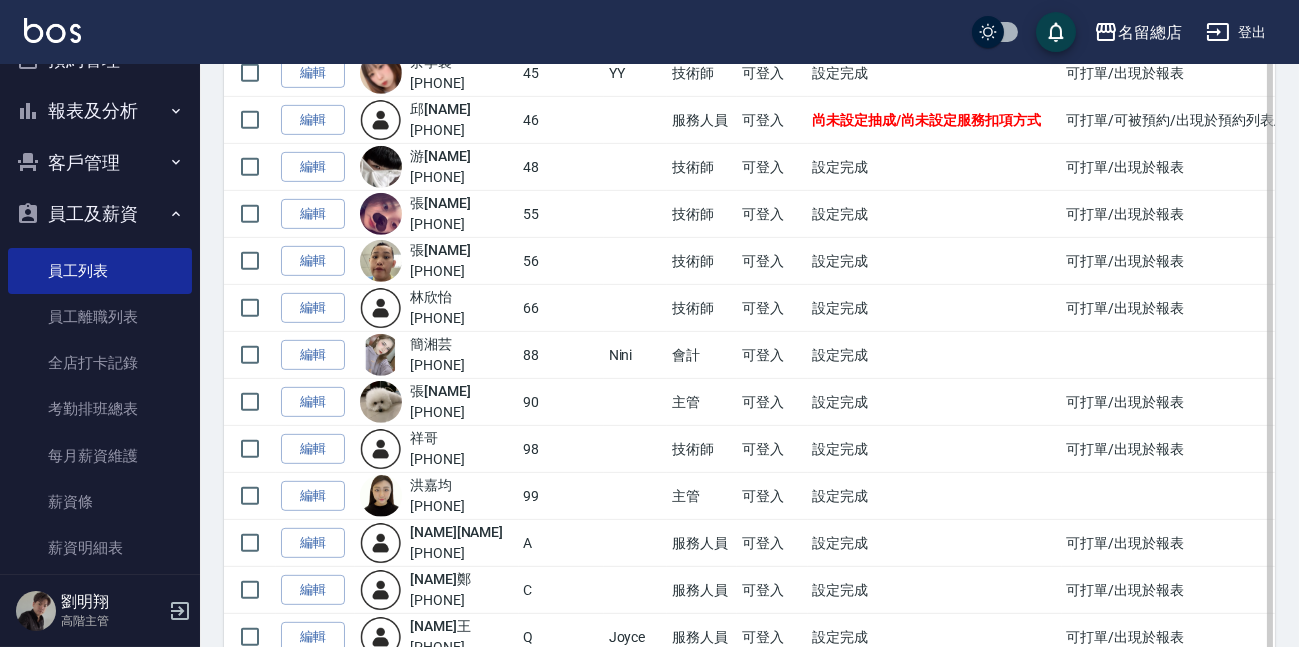 scroll, scrollTop: 1690, scrollLeft: 0, axis: vertical 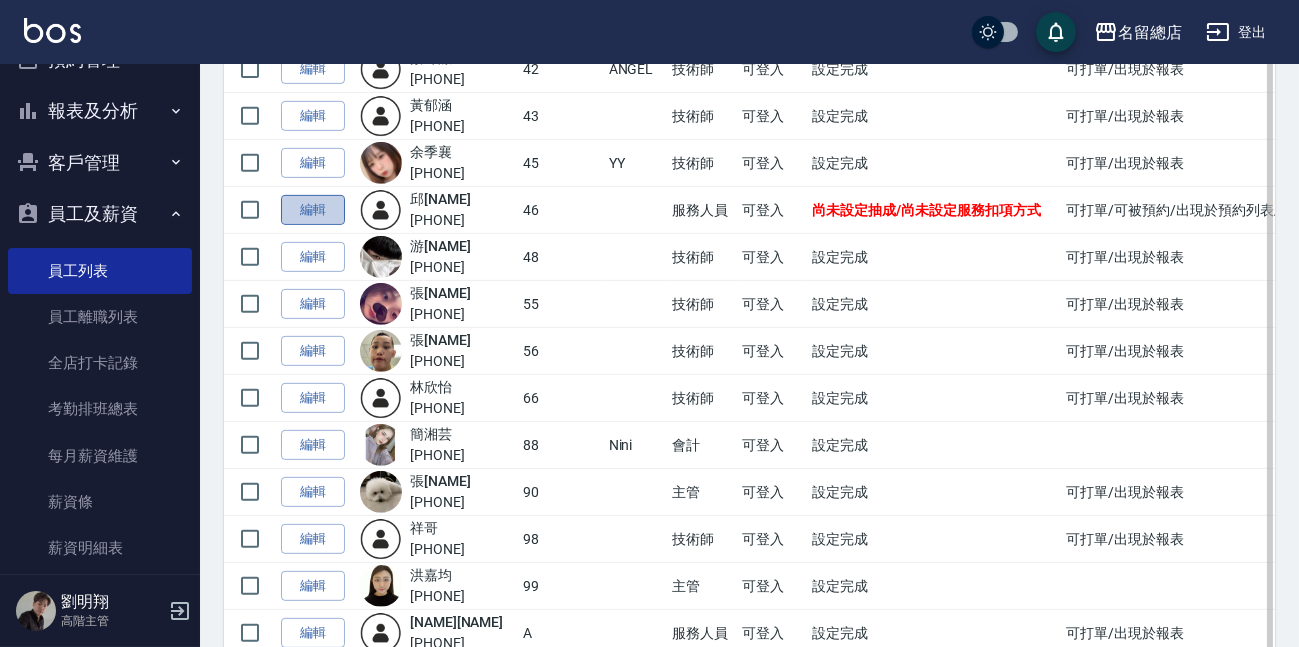 click on "編輯" at bounding box center (313, 210) 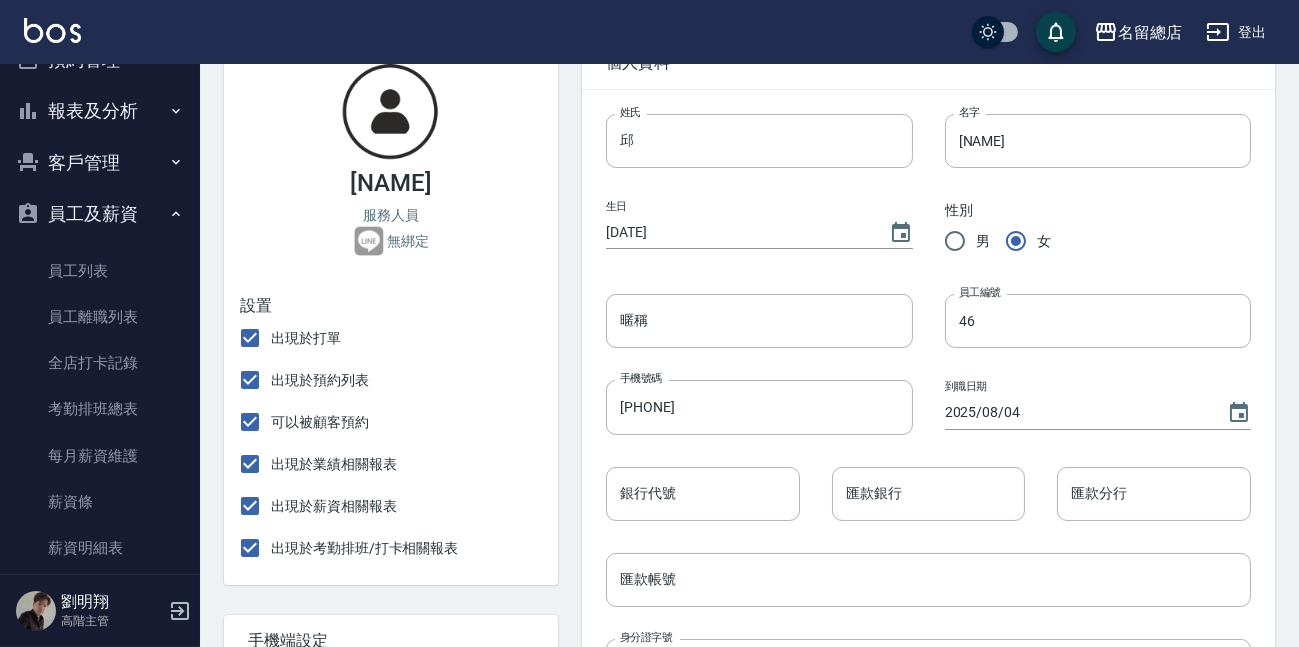 scroll, scrollTop: 454, scrollLeft: 0, axis: vertical 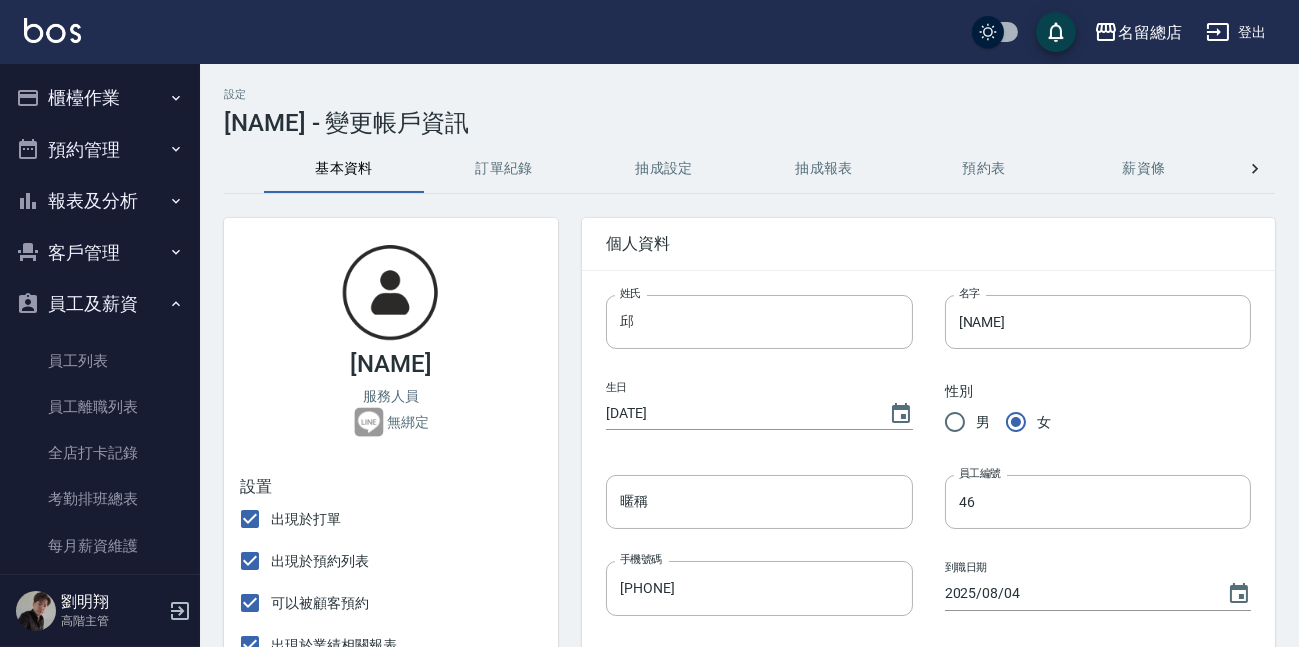 click on "櫃檯作業" at bounding box center [100, 98] 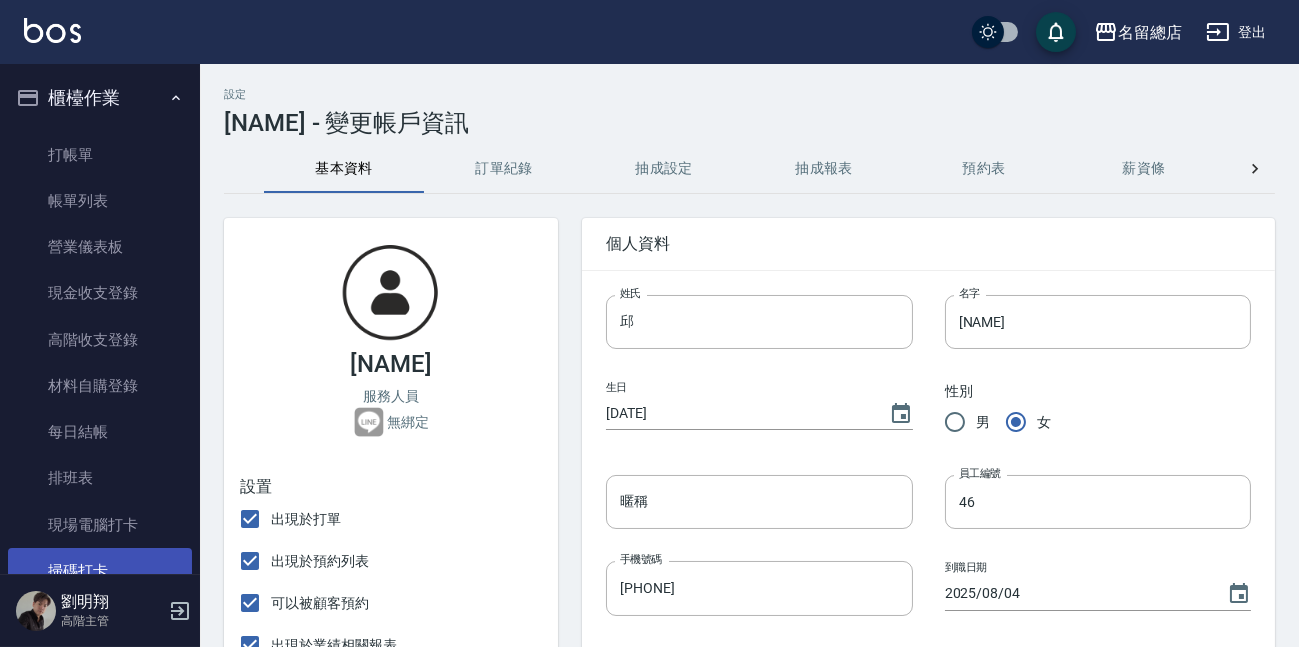 click on "掃碼打卡" at bounding box center [100, 571] 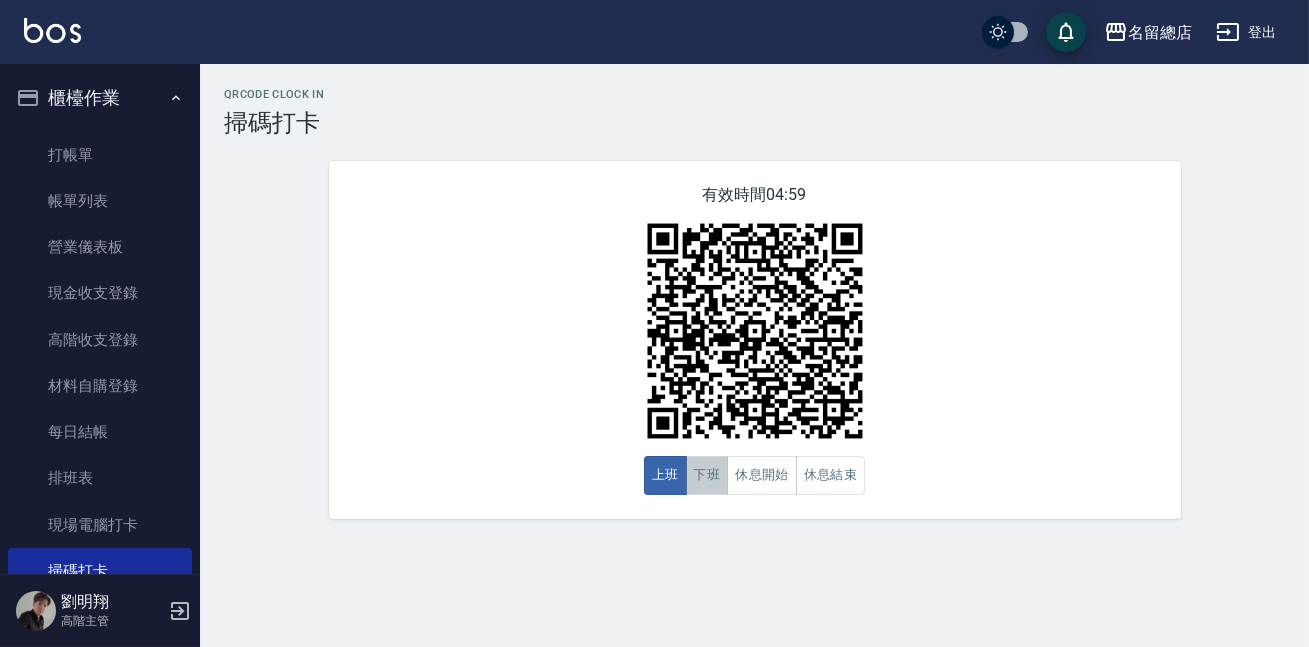 drag, startPoint x: 705, startPoint y: 481, endPoint x: 710, endPoint y: 465, distance: 16.763054 